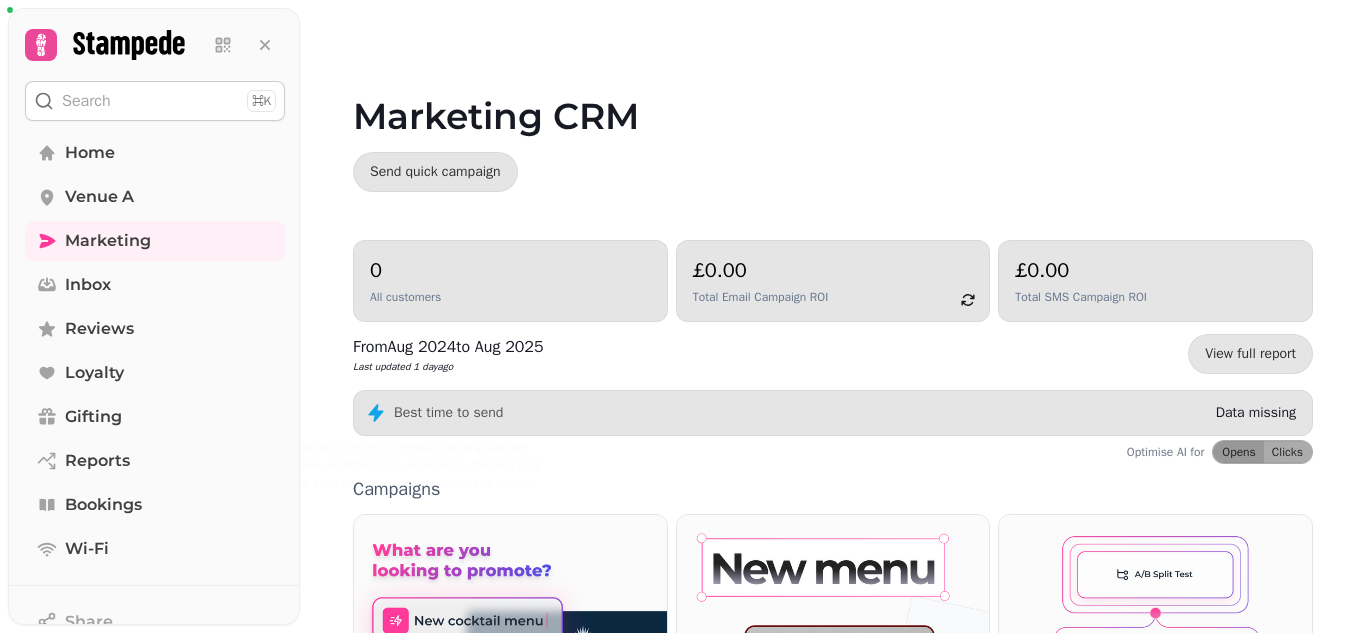 scroll, scrollTop: 0, scrollLeft: 0, axis: both 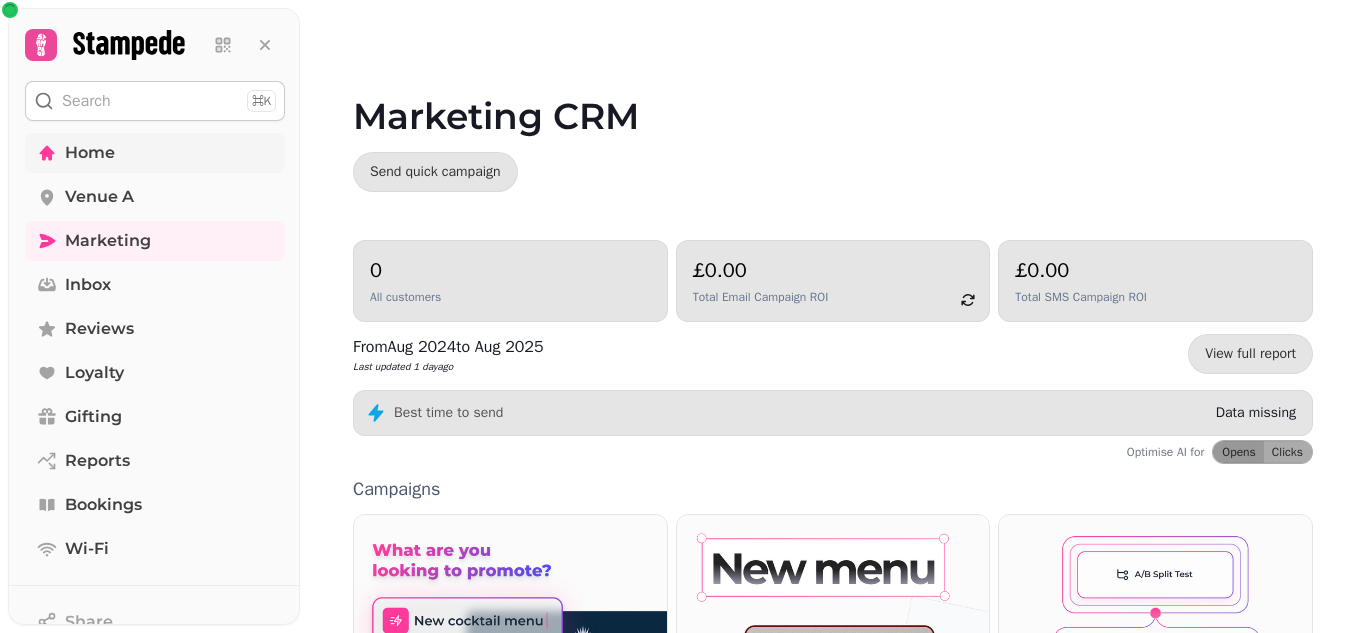 click on "Home" at bounding box center [90, 153] 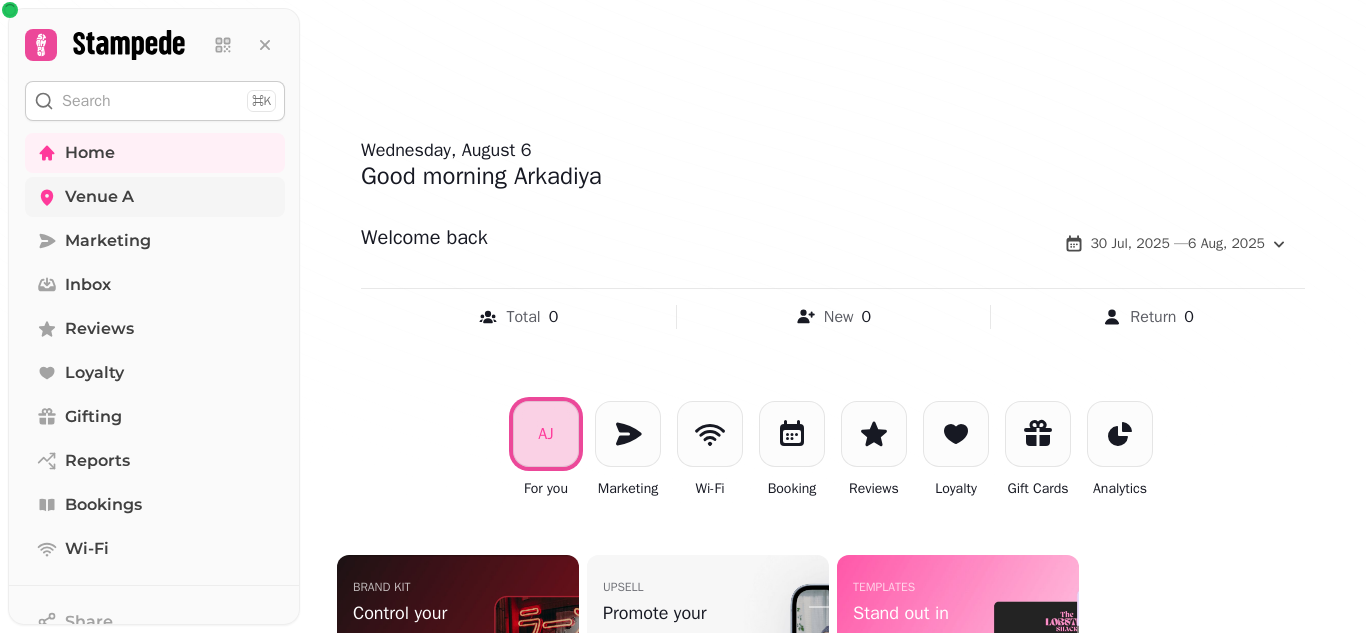click on "Venue A" at bounding box center (155, 197) 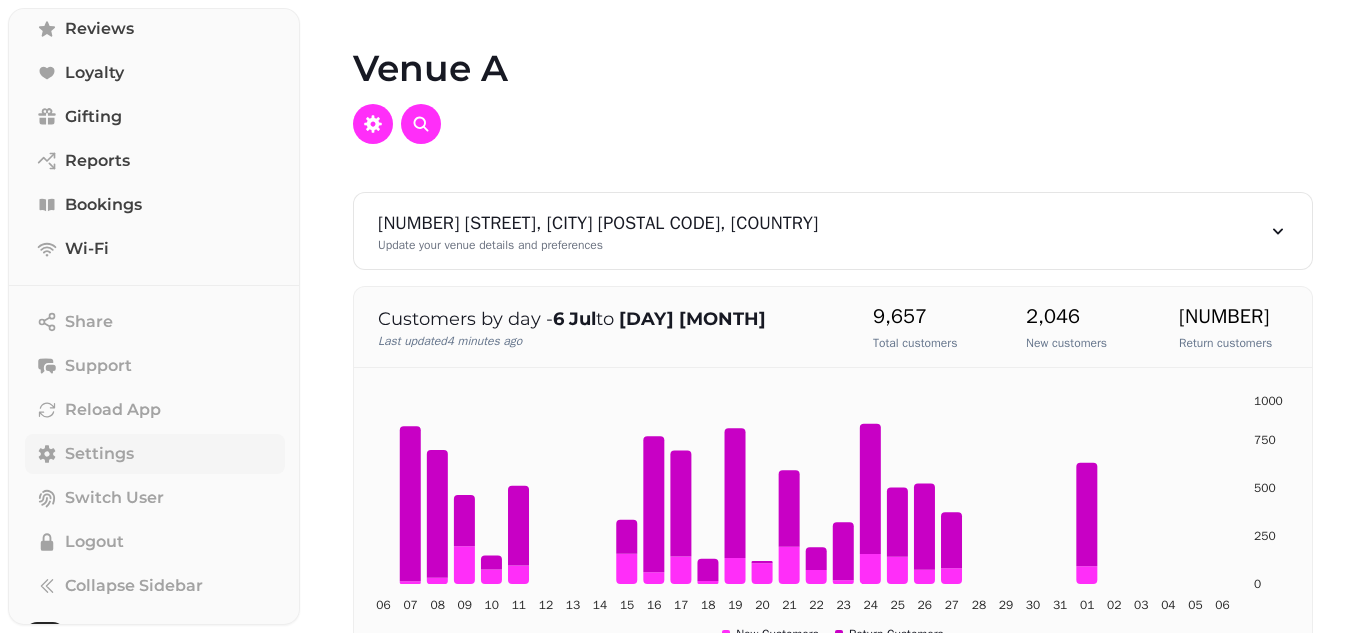 click on "Settings" at bounding box center (99, 454) 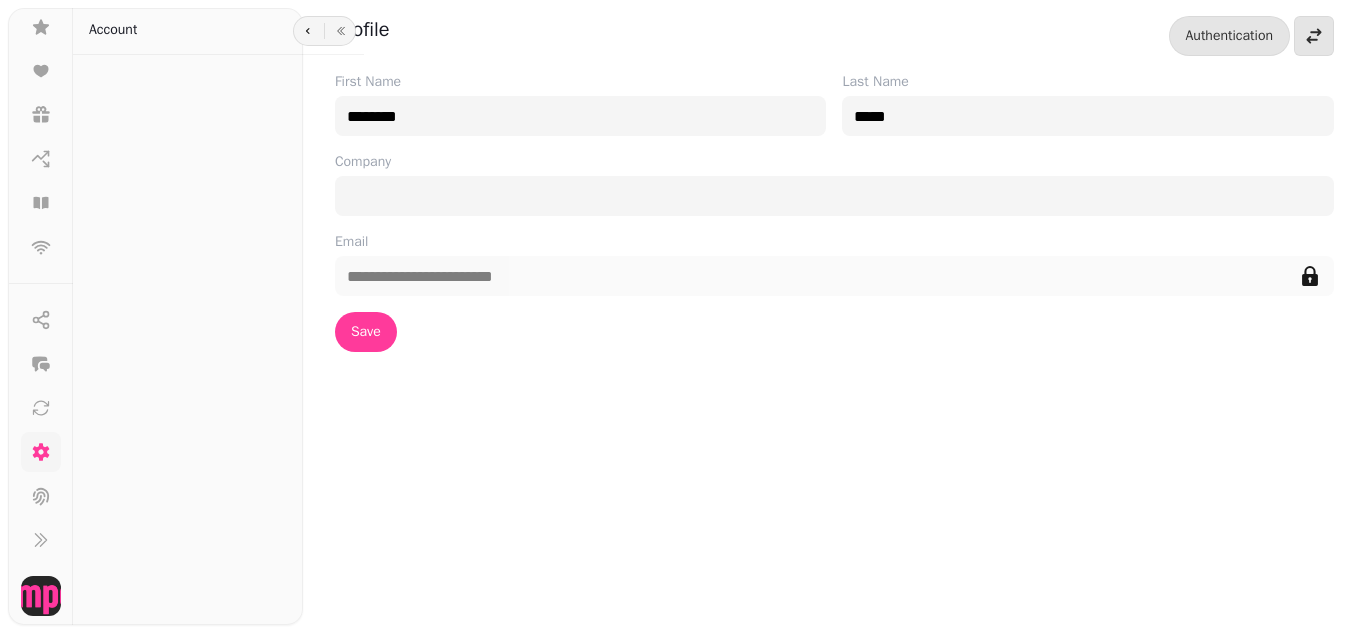 scroll, scrollTop: 294, scrollLeft: 0, axis: vertical 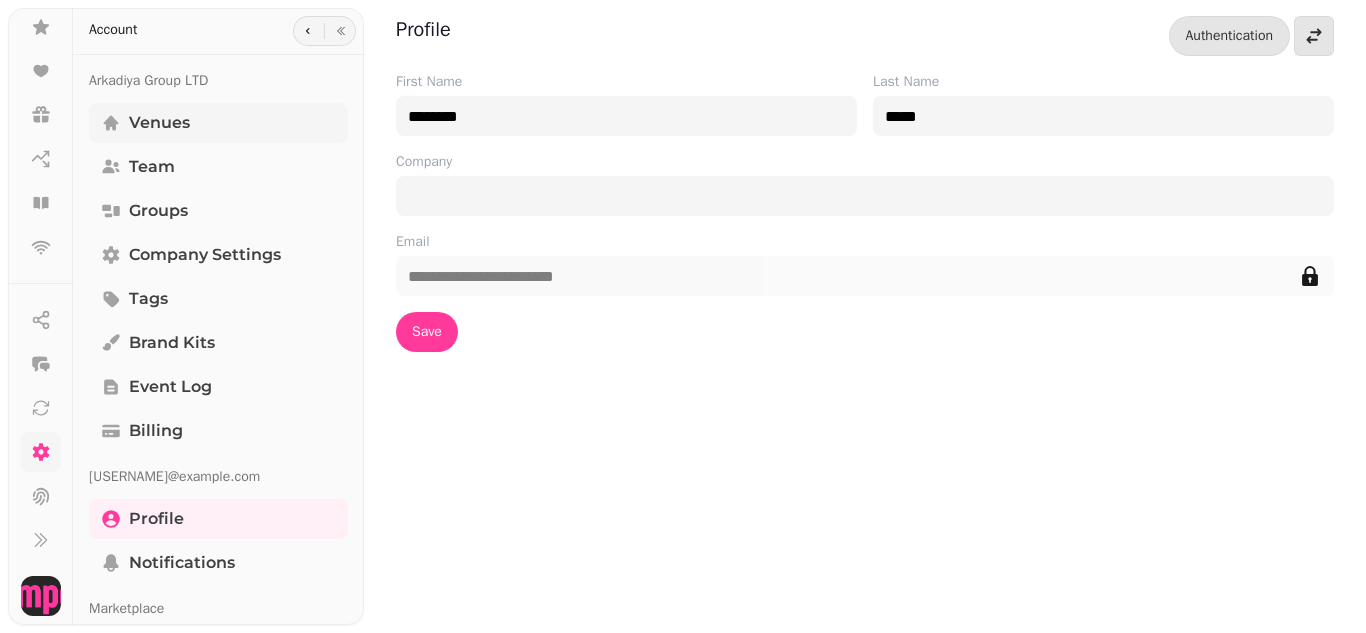 click on "Venues" at bounding box center [159, 123] 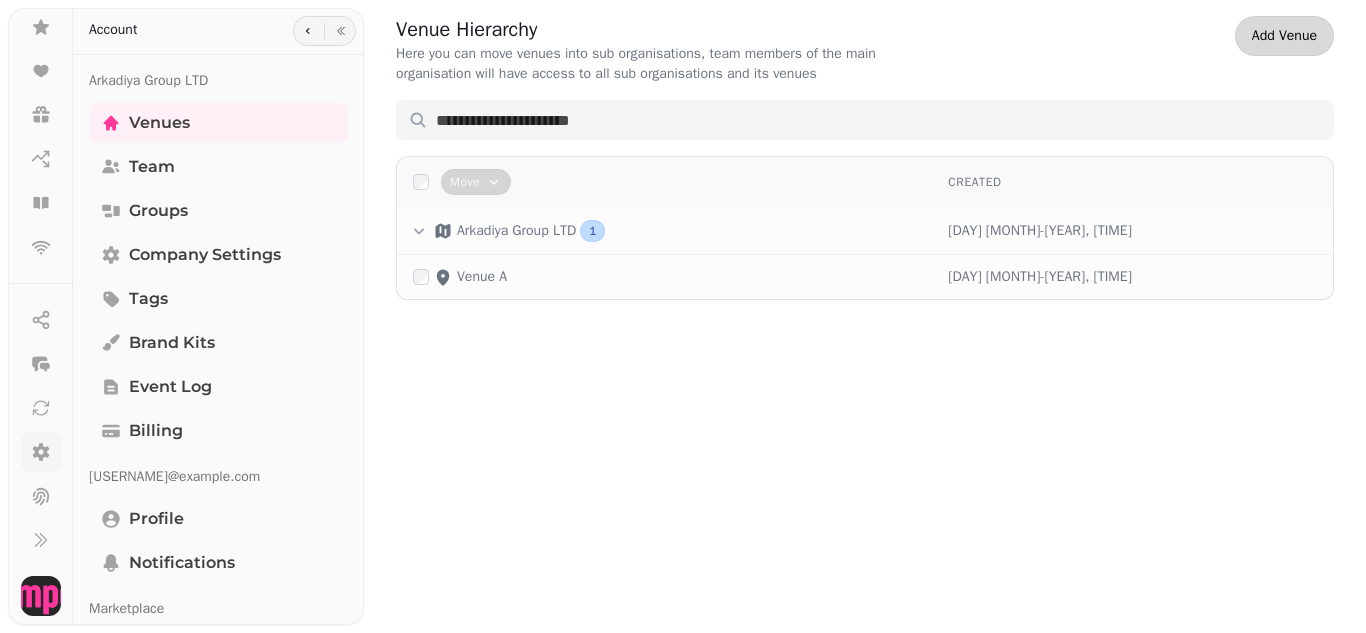 click on "Add Venue" at bounding box center (1284, 36) 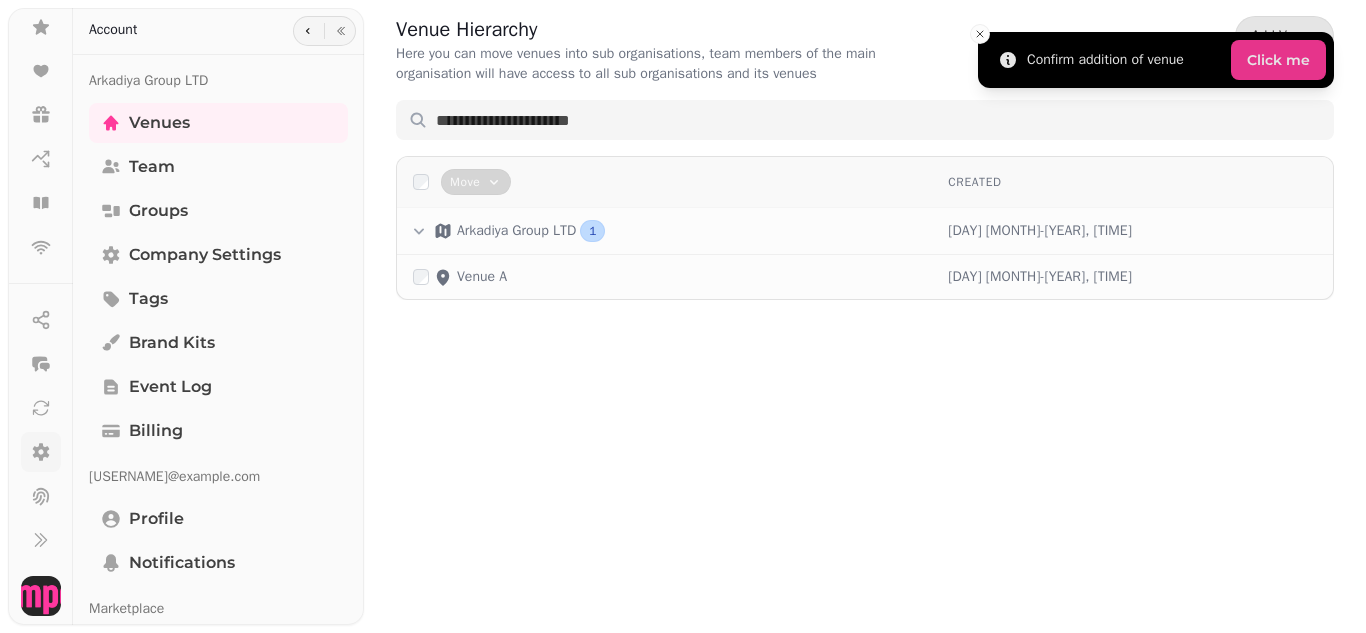 click on "Click me" at bounding box center [1278, 60] 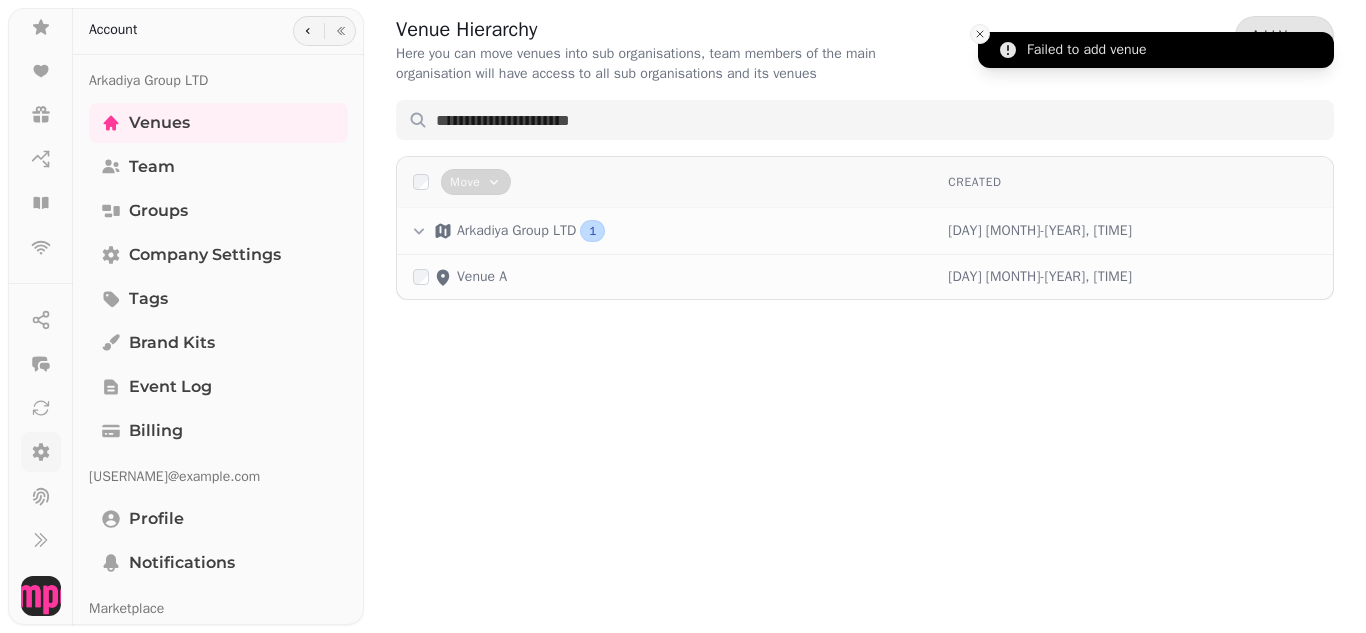 click 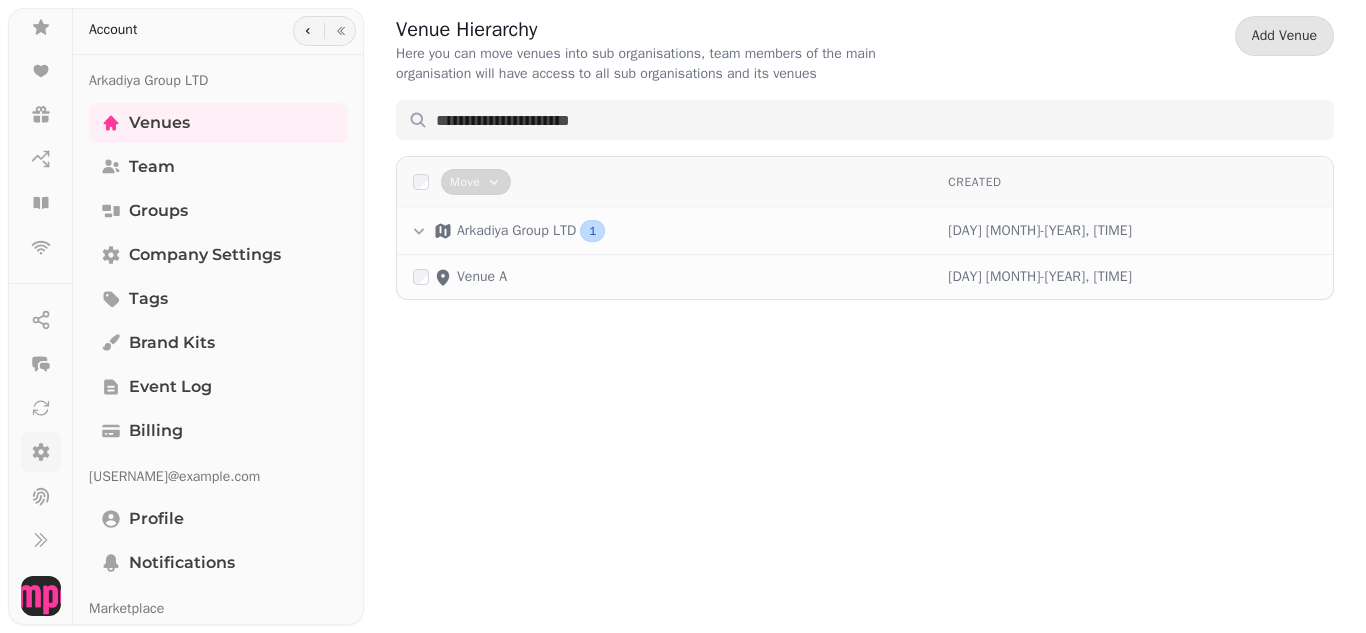 type 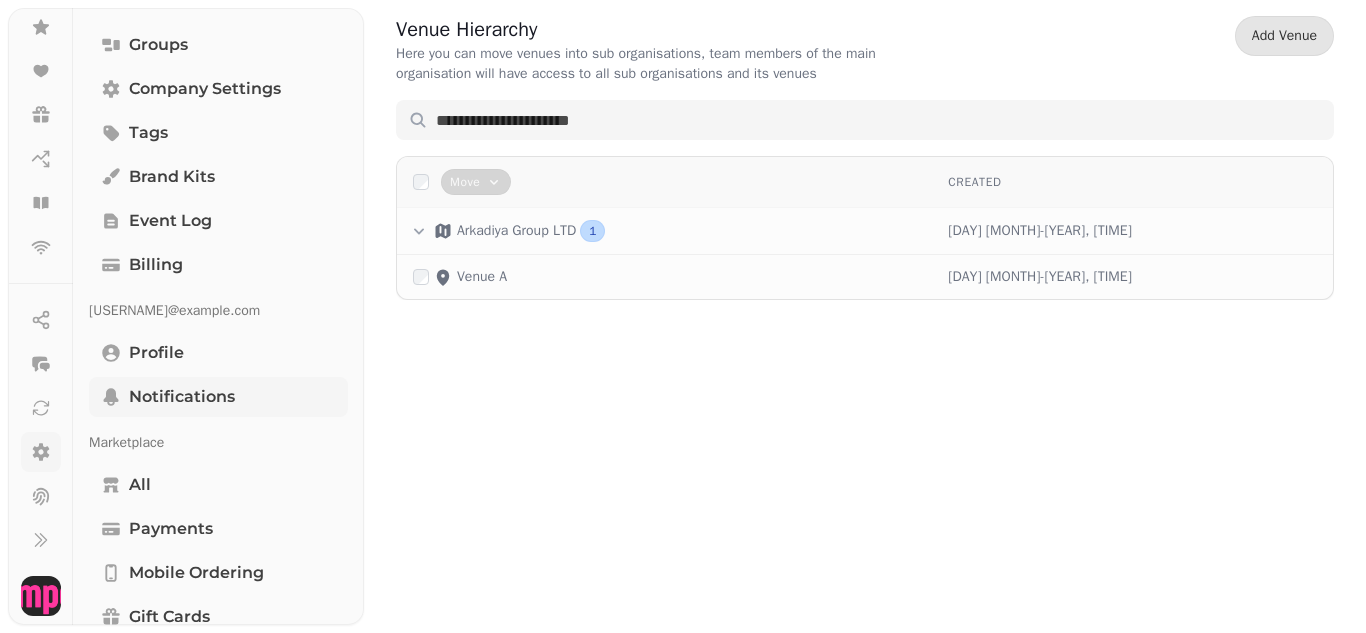 scroll, scrollTop: 0, scrollLeft: 0, axis: both 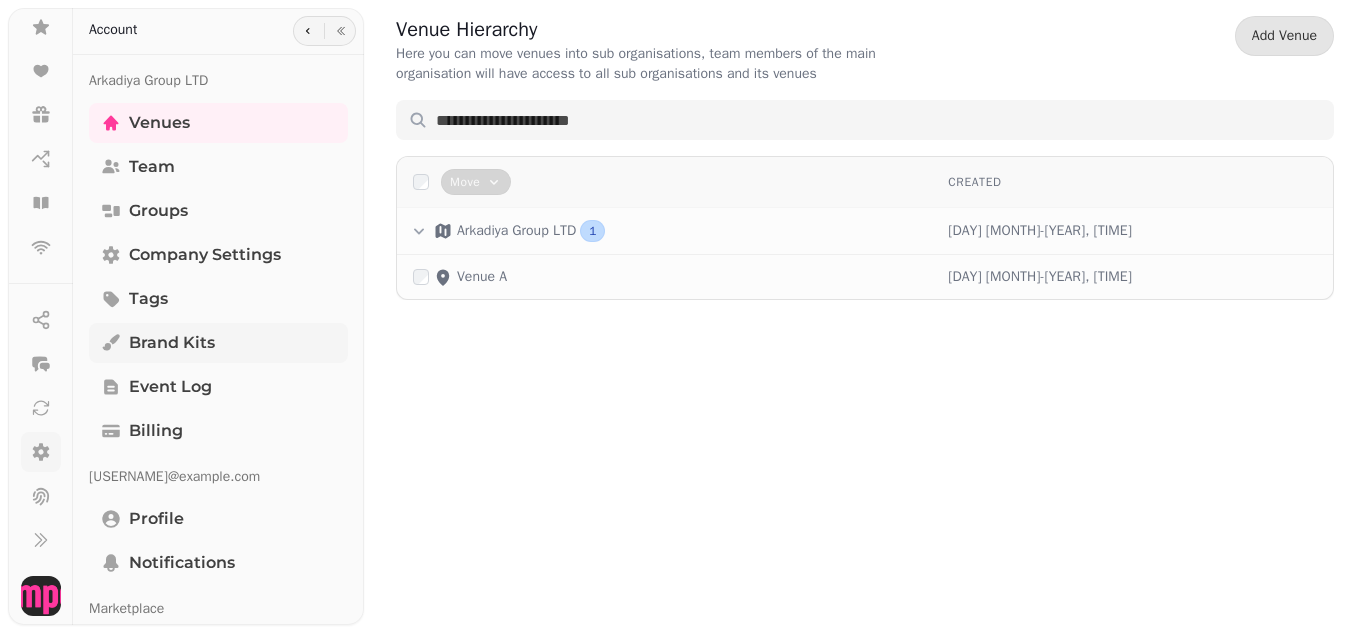 click on "Brand Kits" at bounding box center (172, 343) 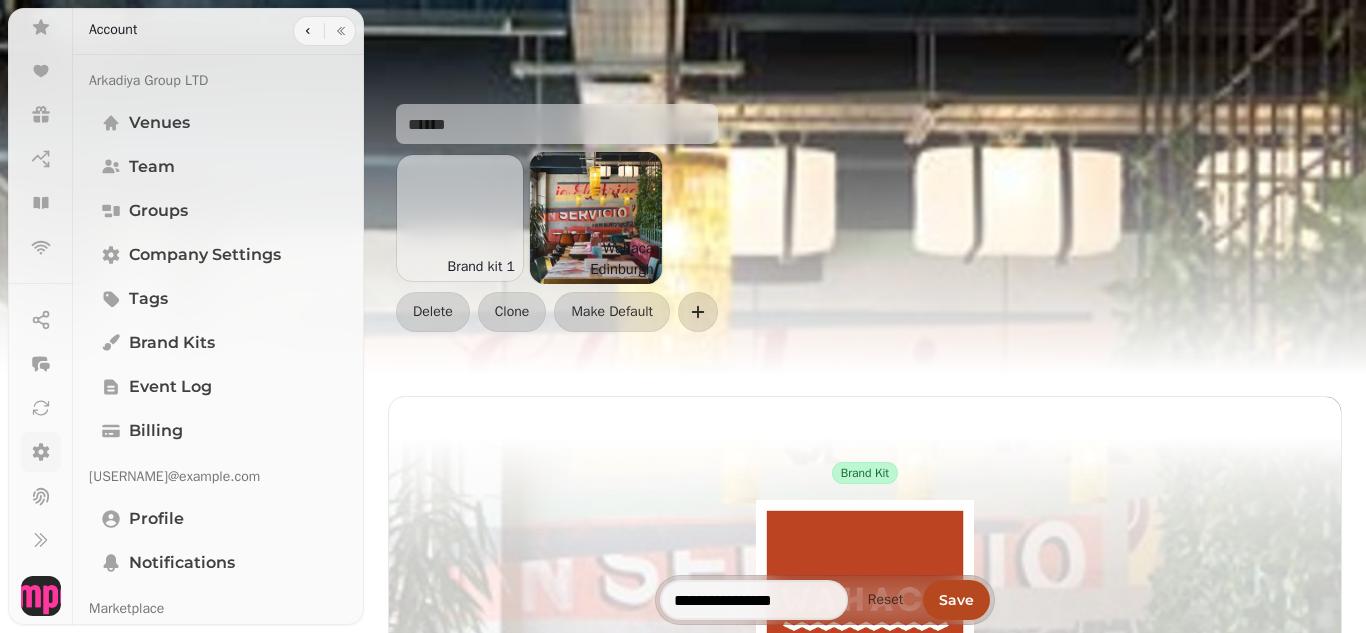 scroll, scrollTop: 1, scrollLeft: 0, axis: vertical 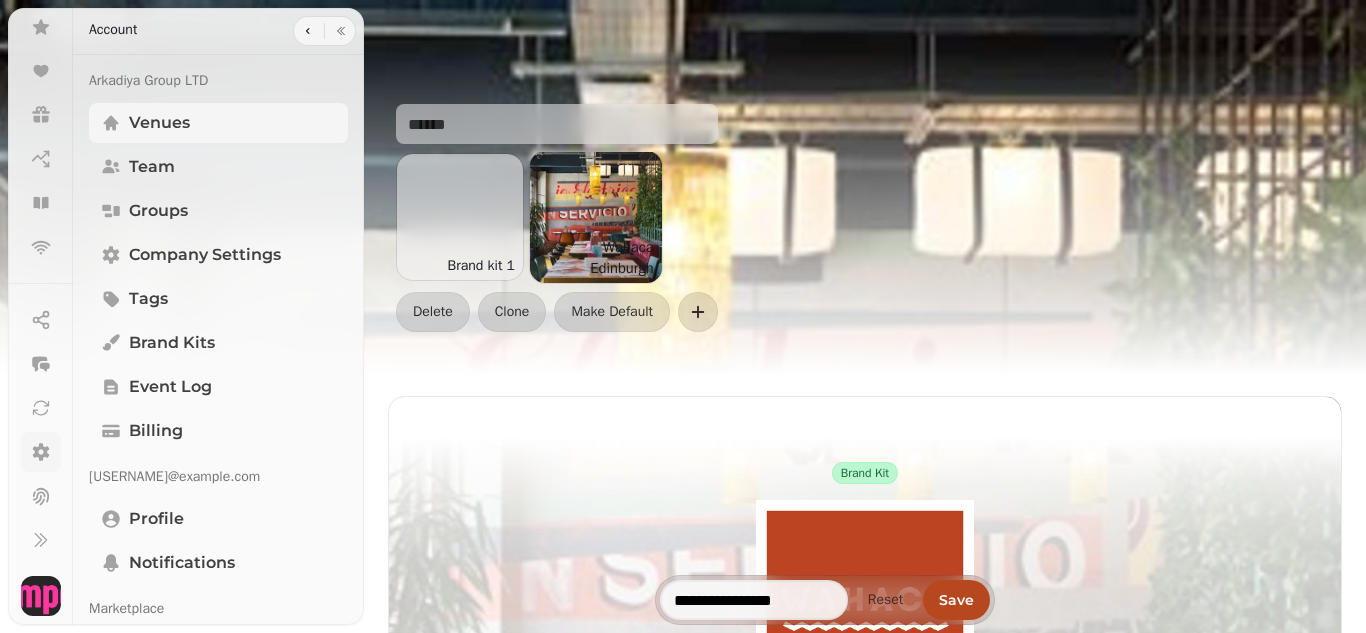 click on "Venues" at bounding box center (159, 123) 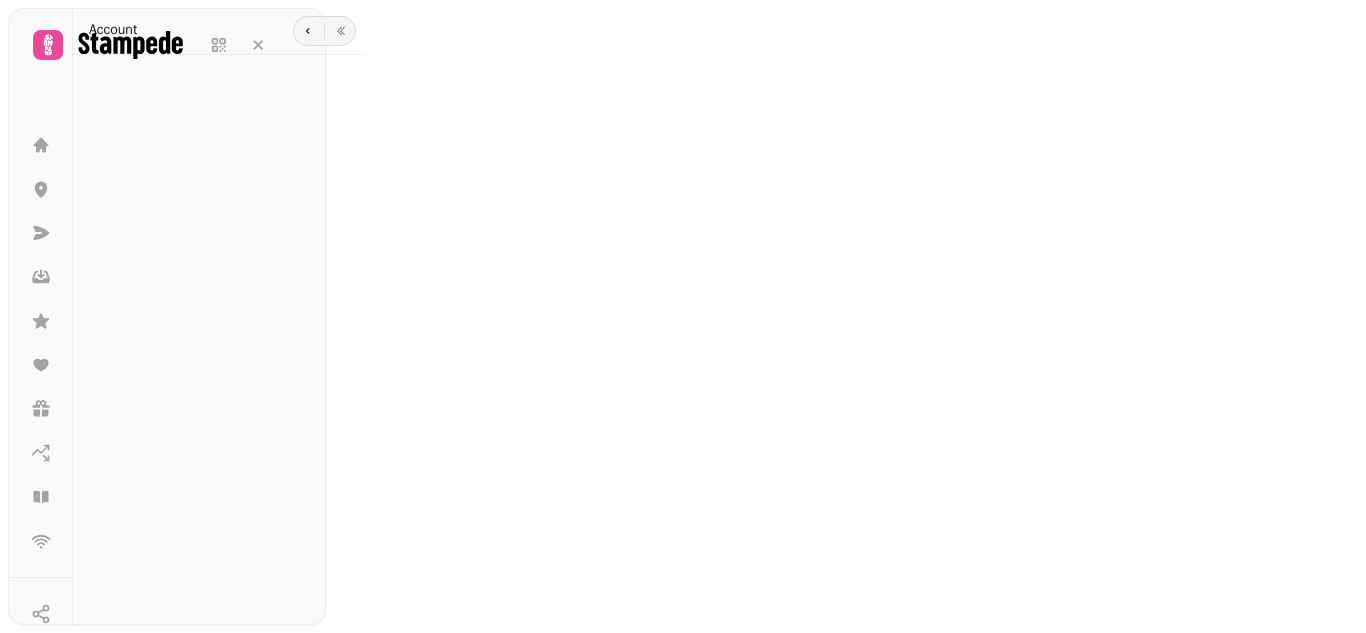 scroll, scrollTop: 0, scrollLeft: 0, axis: both 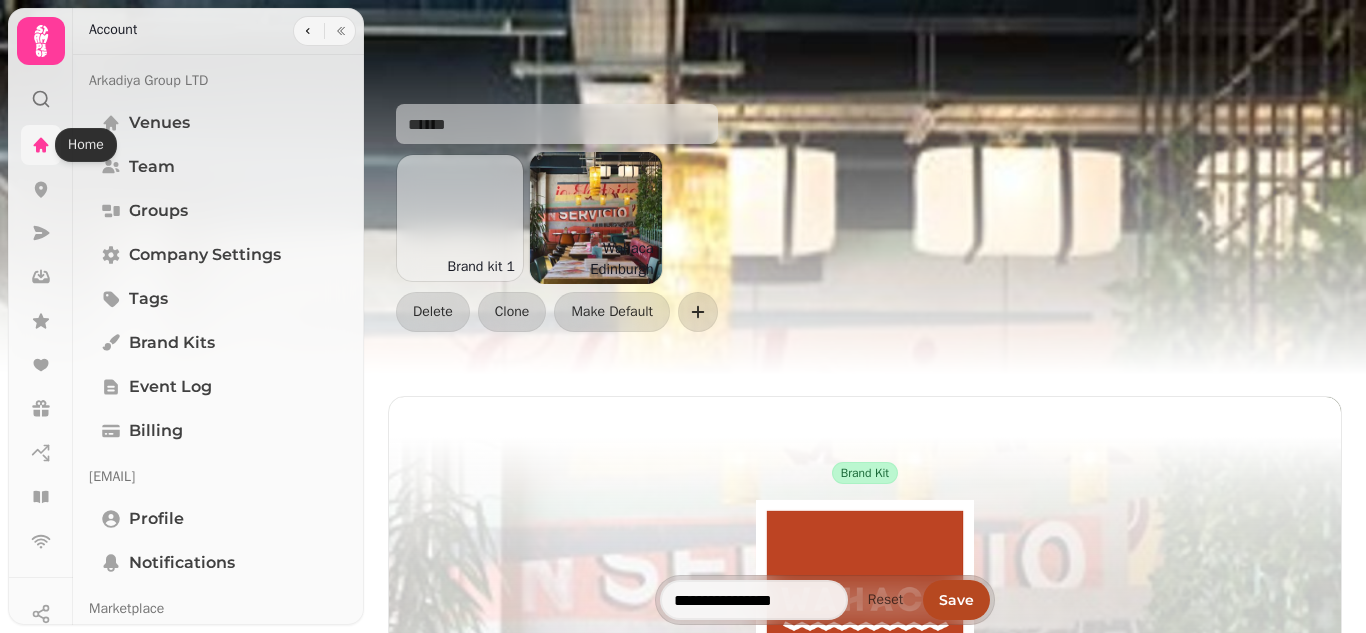 click 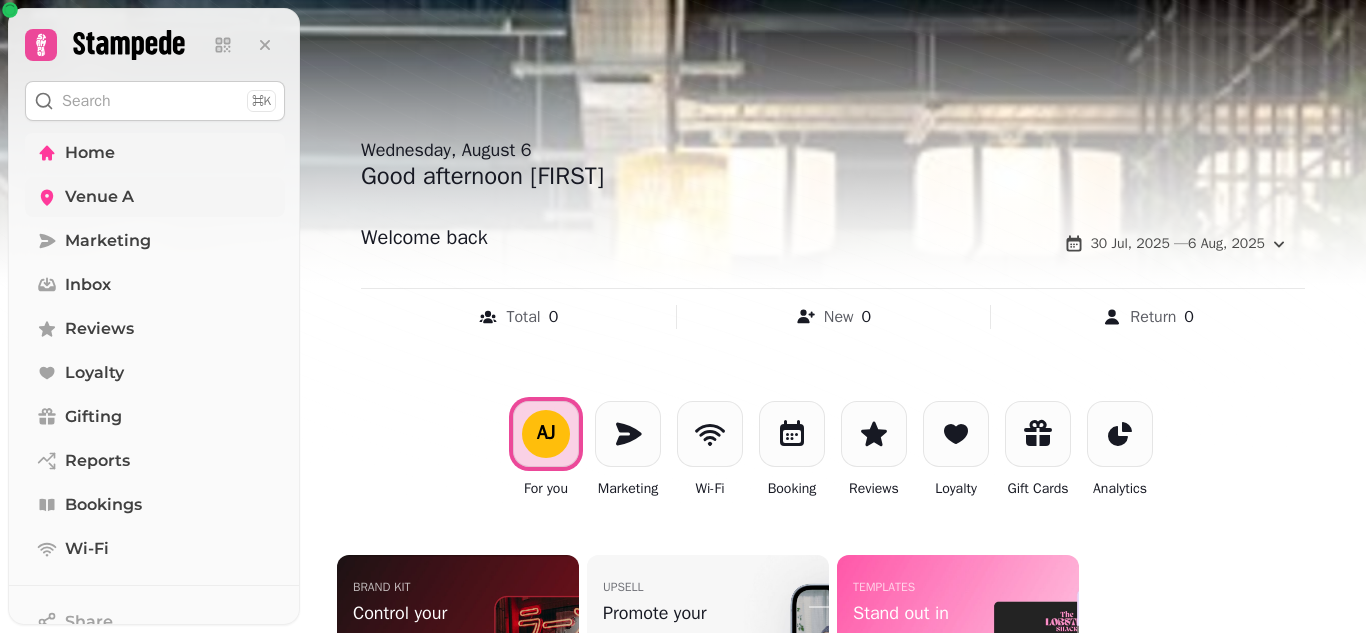 click on "Venue A" at bounding box center [99, 197] 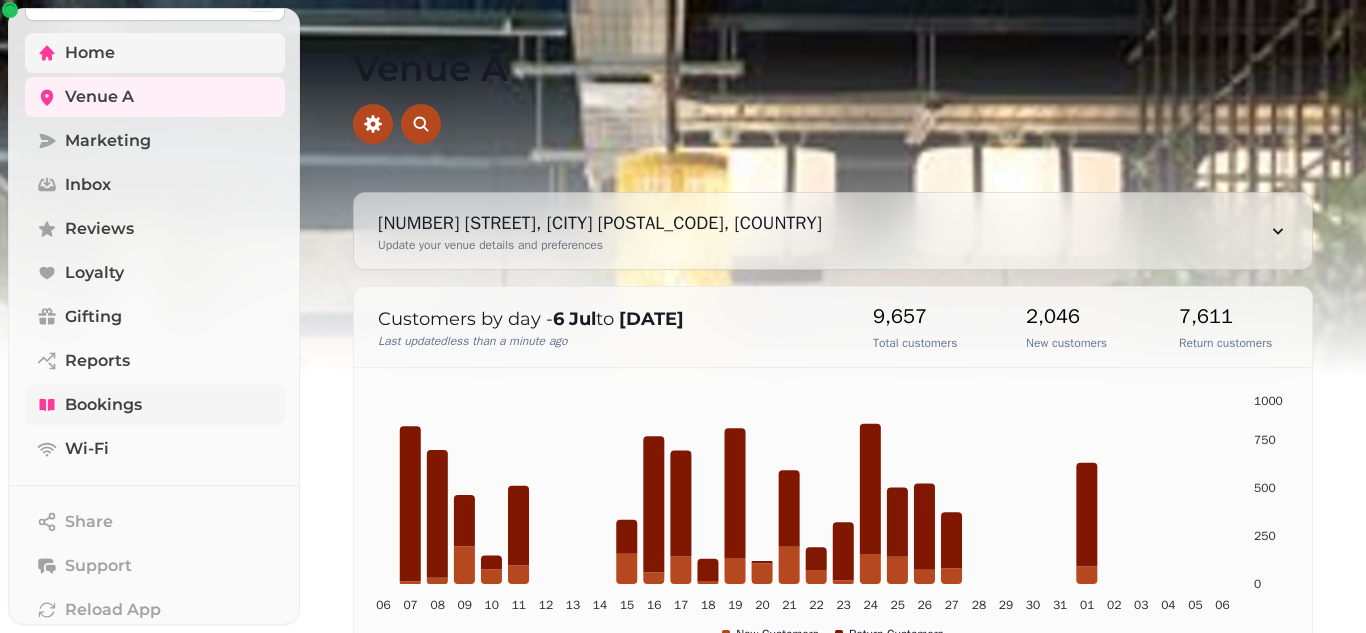scroll, scrollTop: 300, scrollLeft: 0, axis: vertical 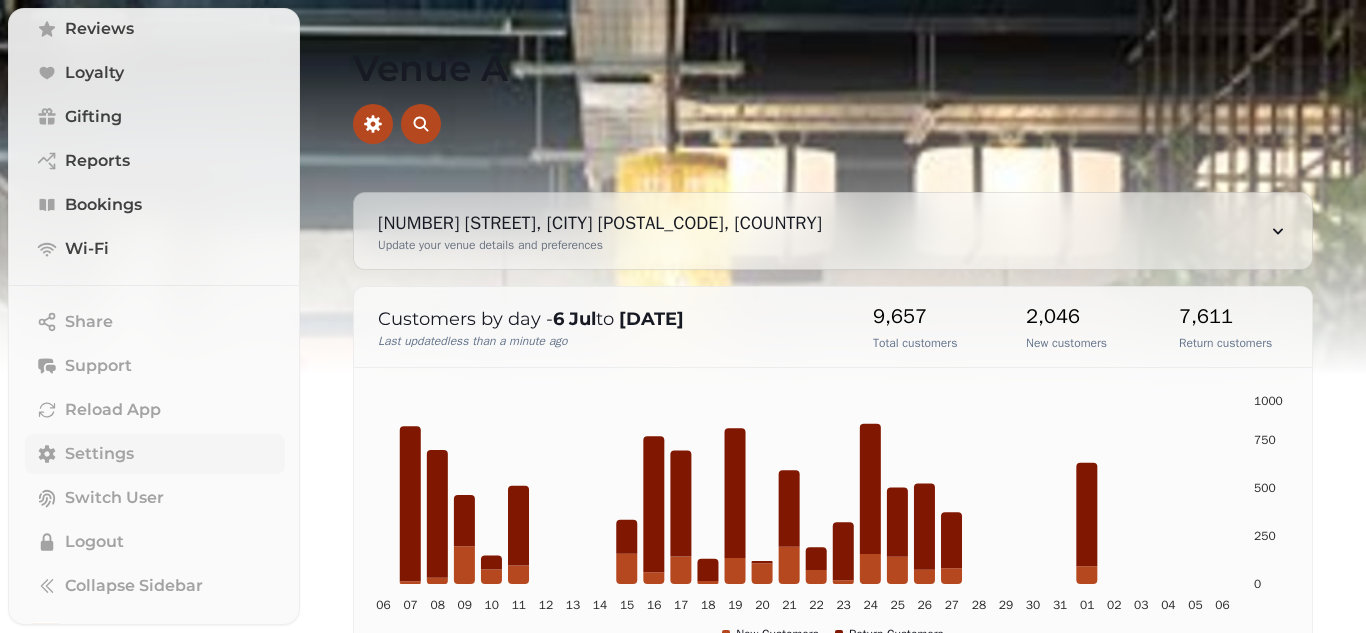 click on "Settings" at bounding box center [155, 454] 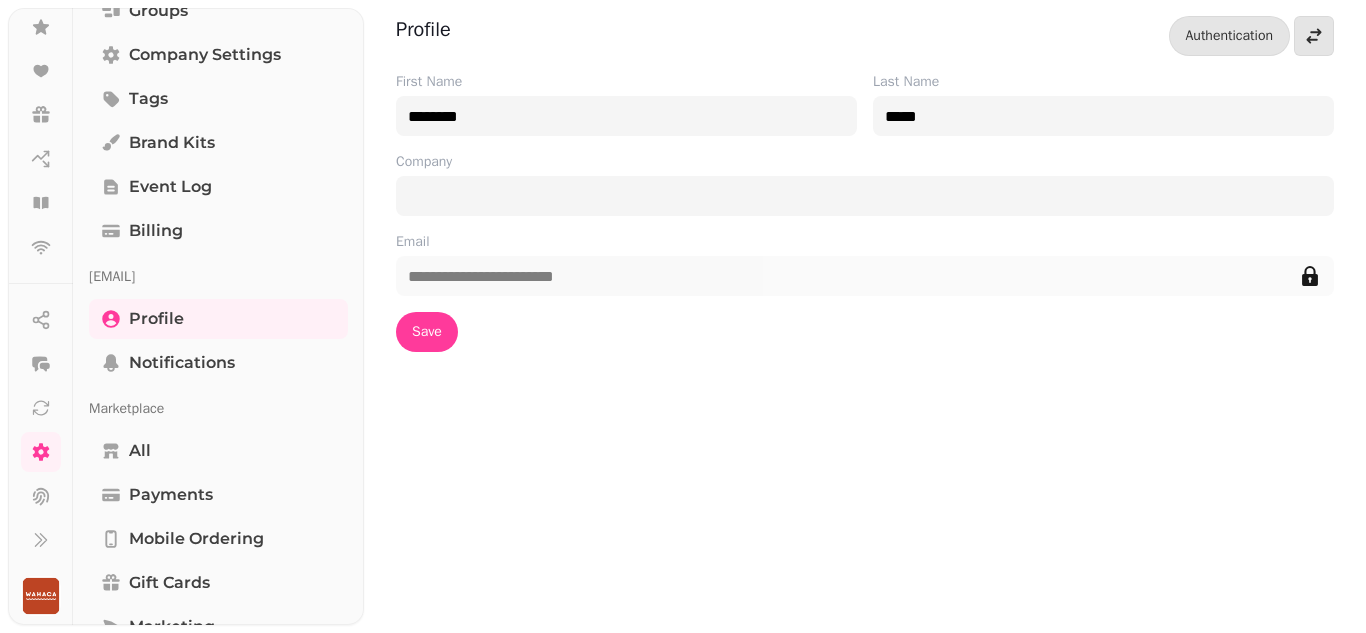scroll, scrollTop: 500, scrollLeft: 0, axis: vertical 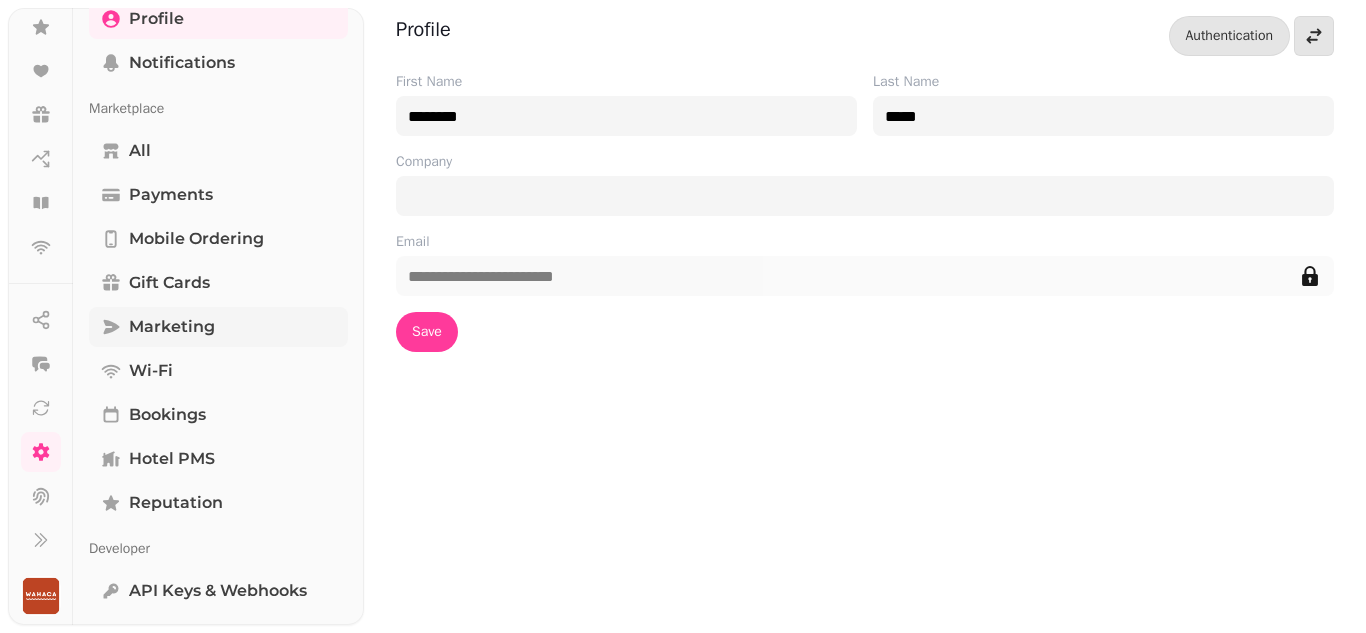 click on "Marketing" at bounding box center (172, 327) 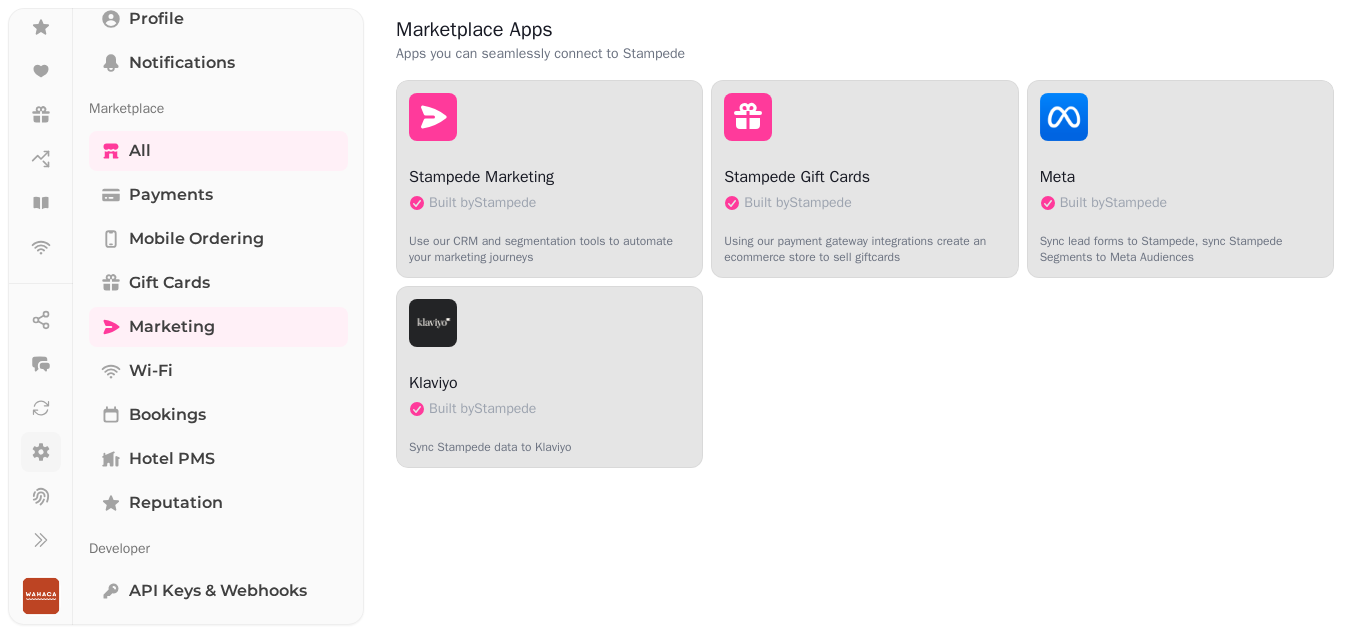 click 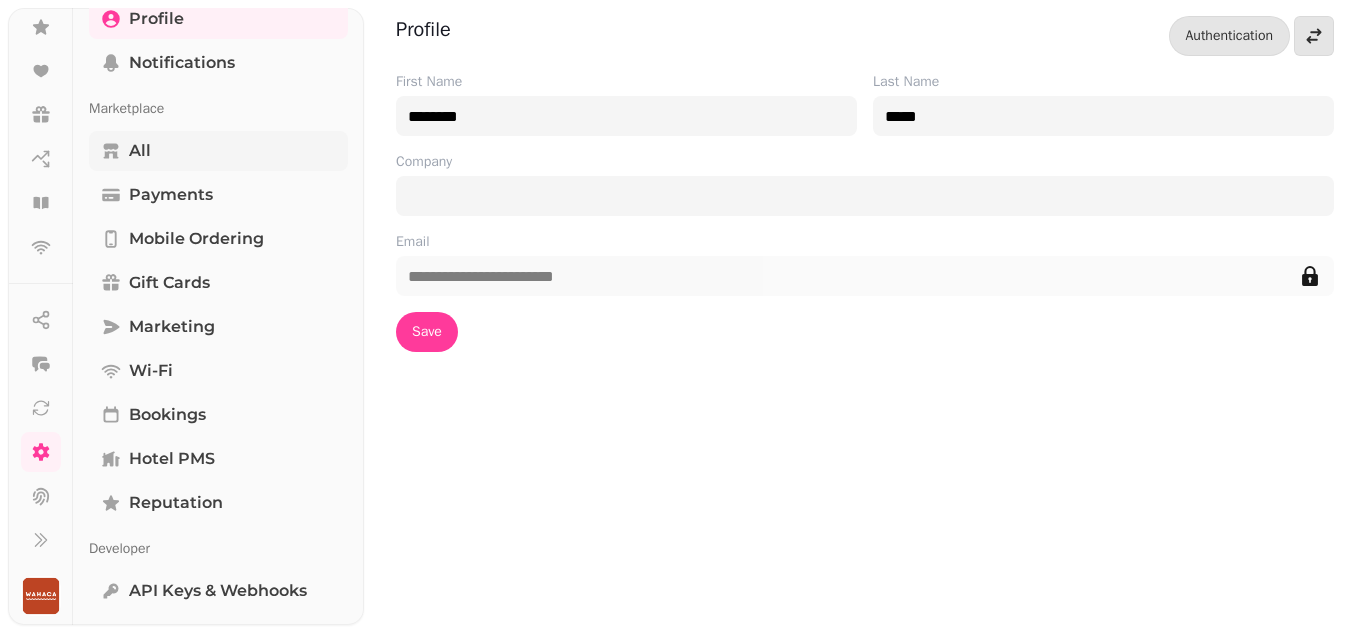 click on "All" at bounding box center (140, 151) 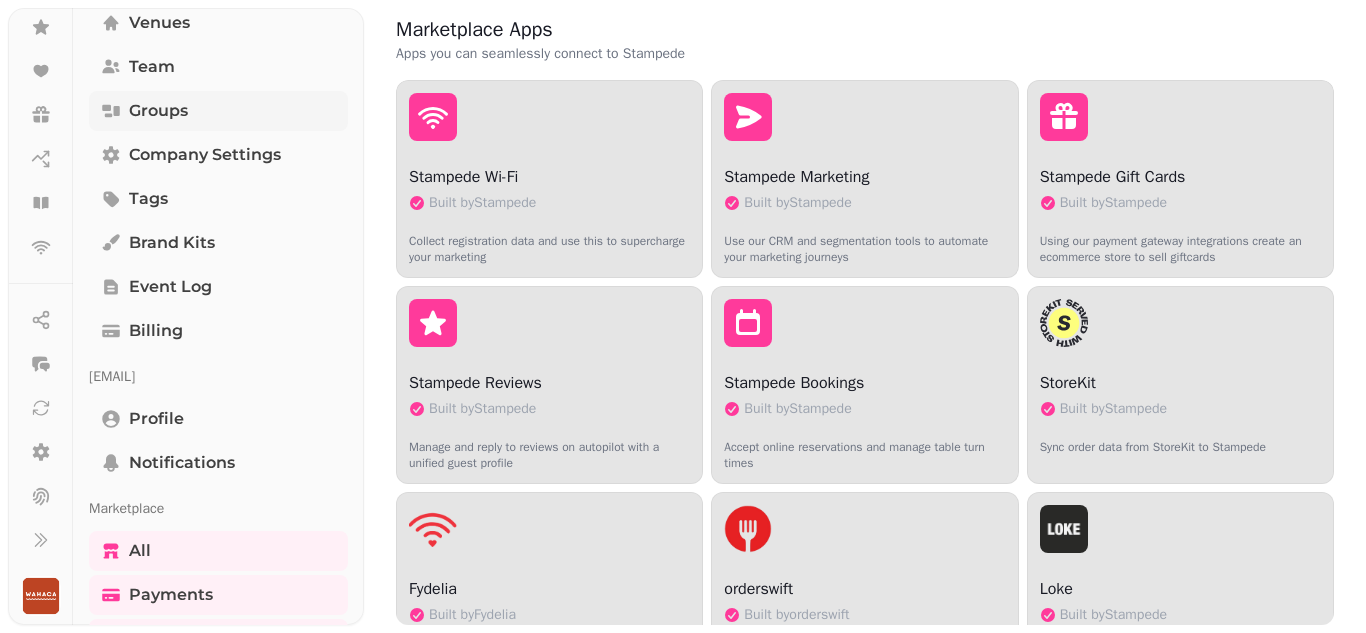 scroll, scrollTop: 0, scrollLeft: 0, axis: both 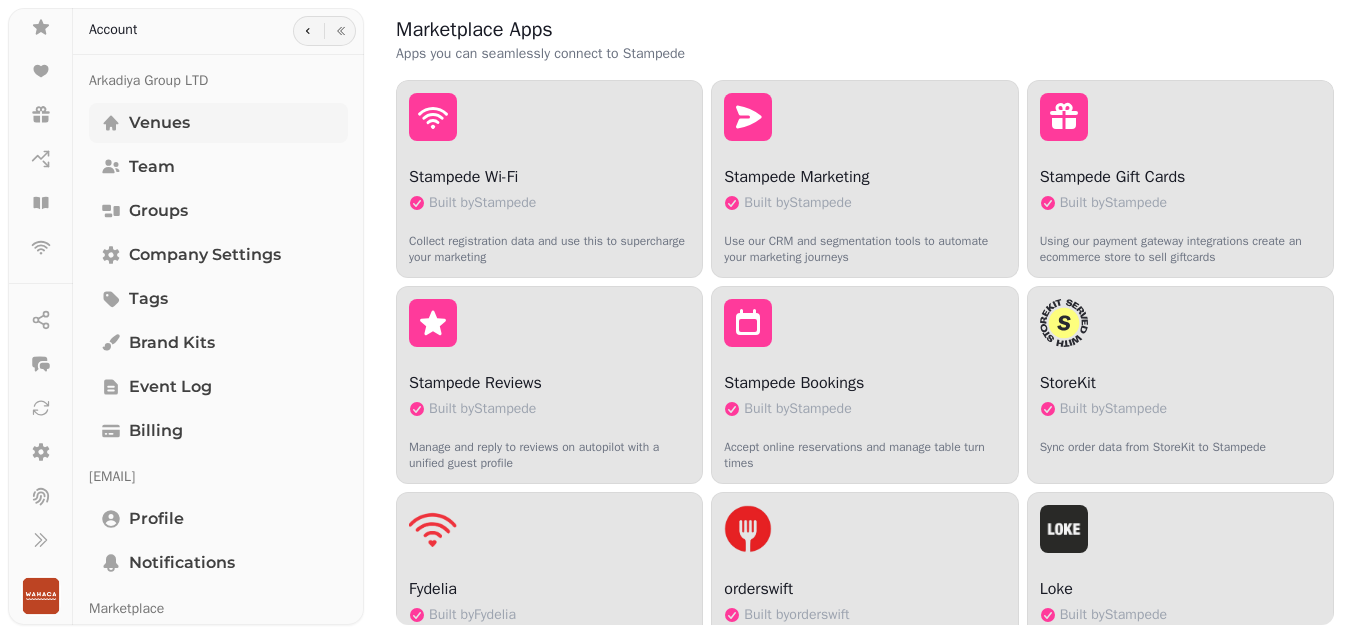 click on "Venues" at bounding box center (159, 123) 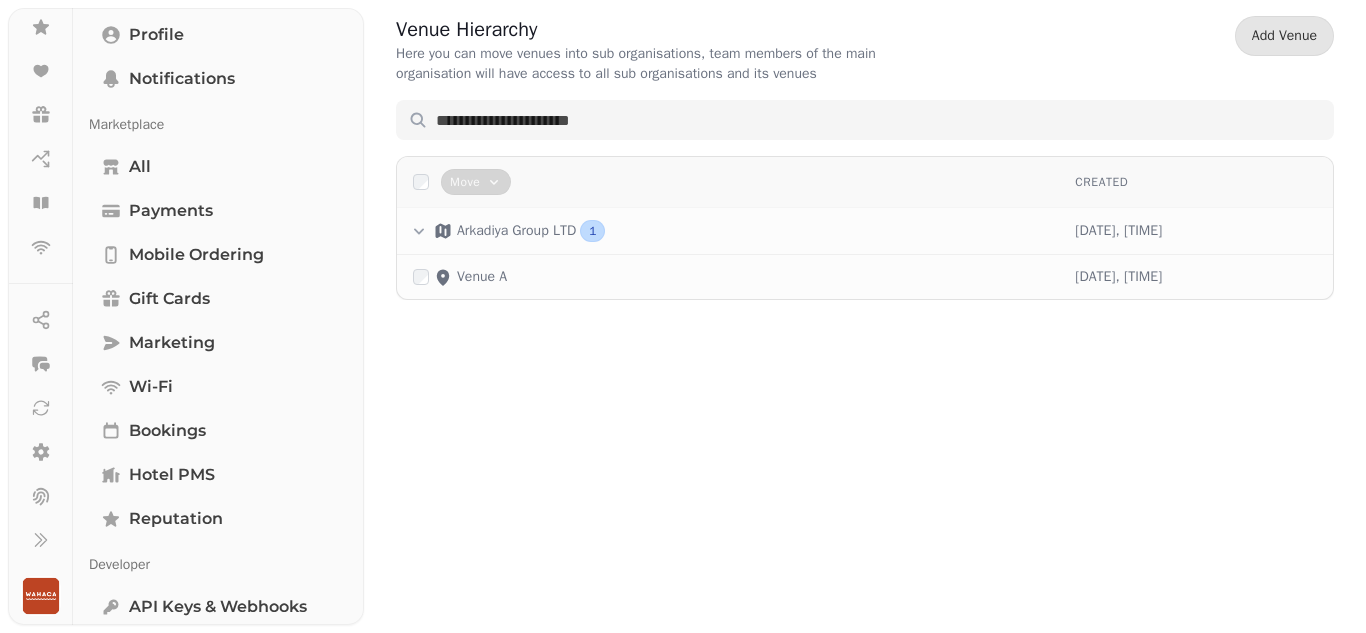 scroll, scrollTop: 566, scrollLeft: 0, axis: vertical 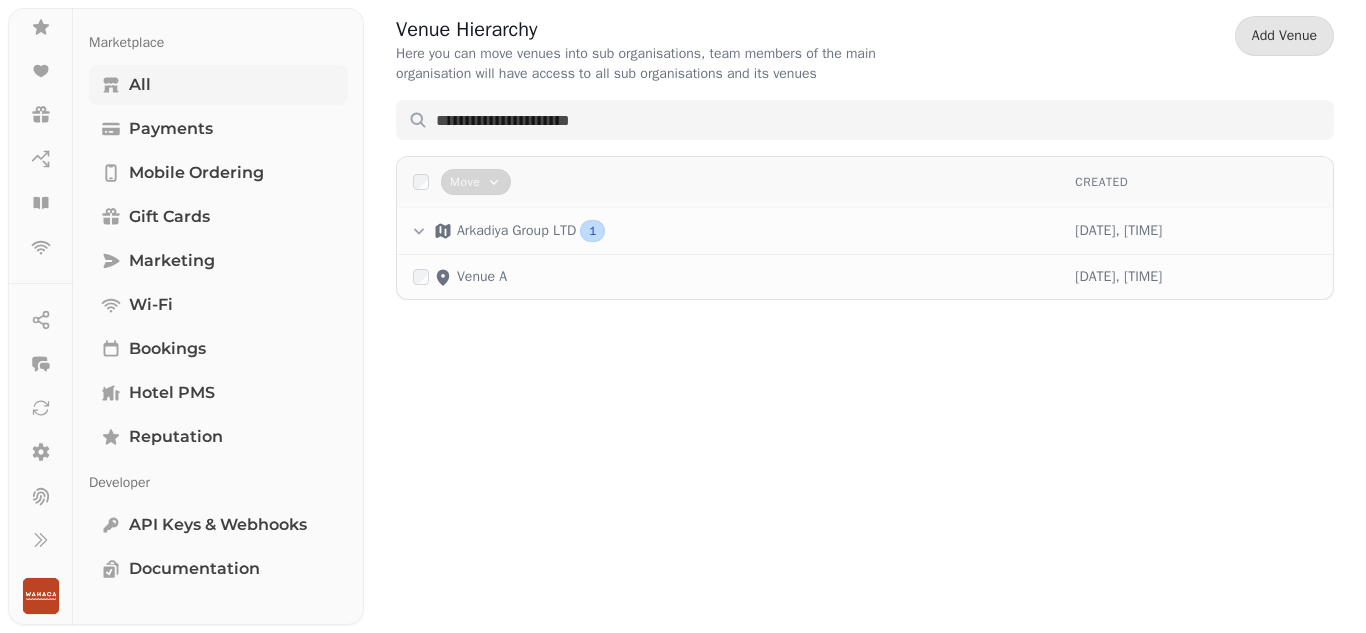 click on "All" at bounding box center [140, 85] 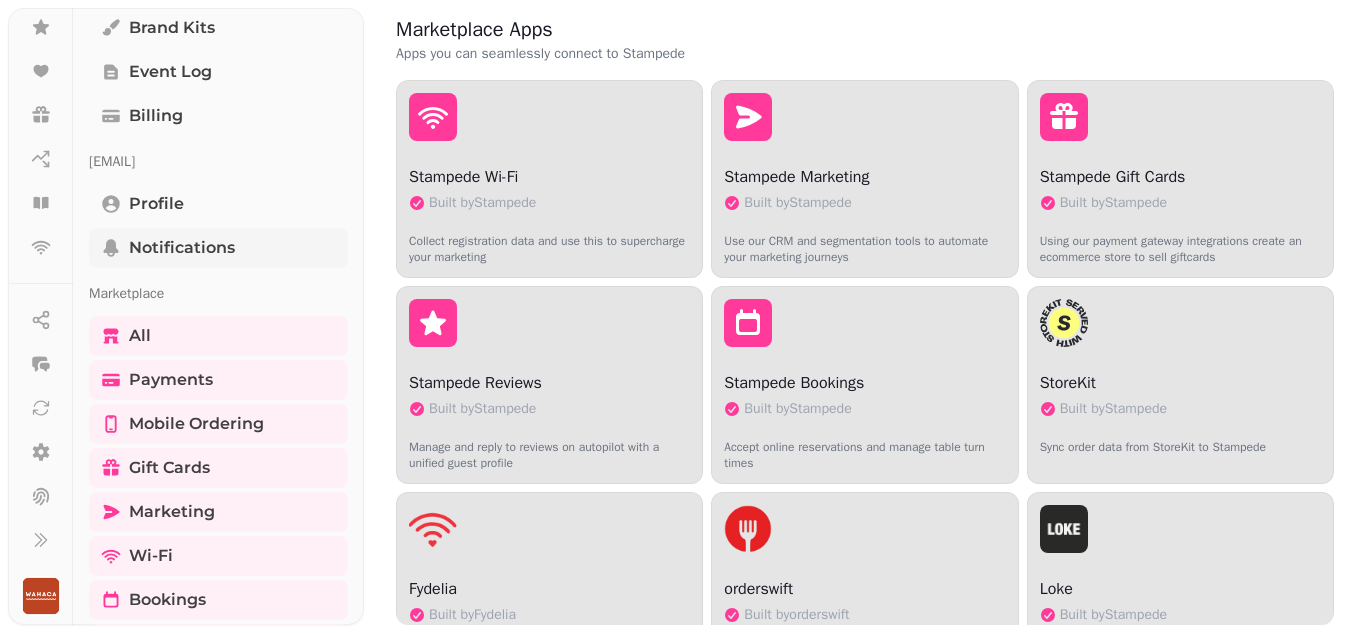 scroll, scrollTop: 0, scrollLeft: 0, axis: both 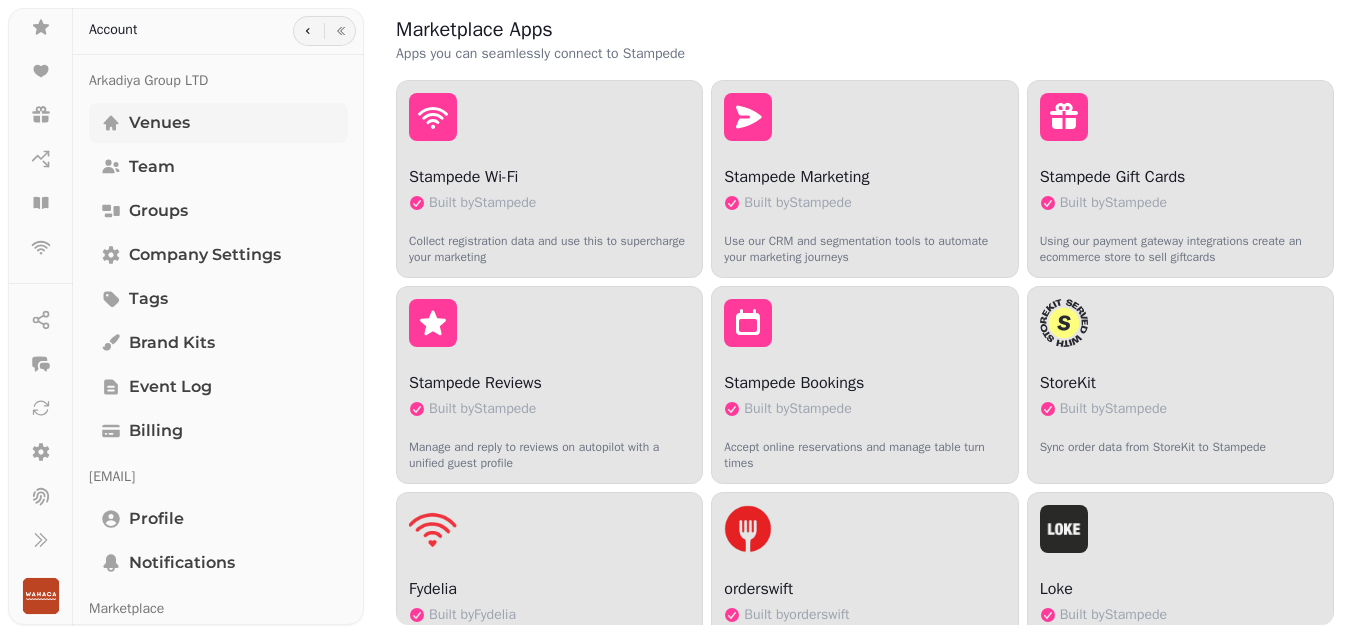 click on "Venues" at bounding box center (159, 123) 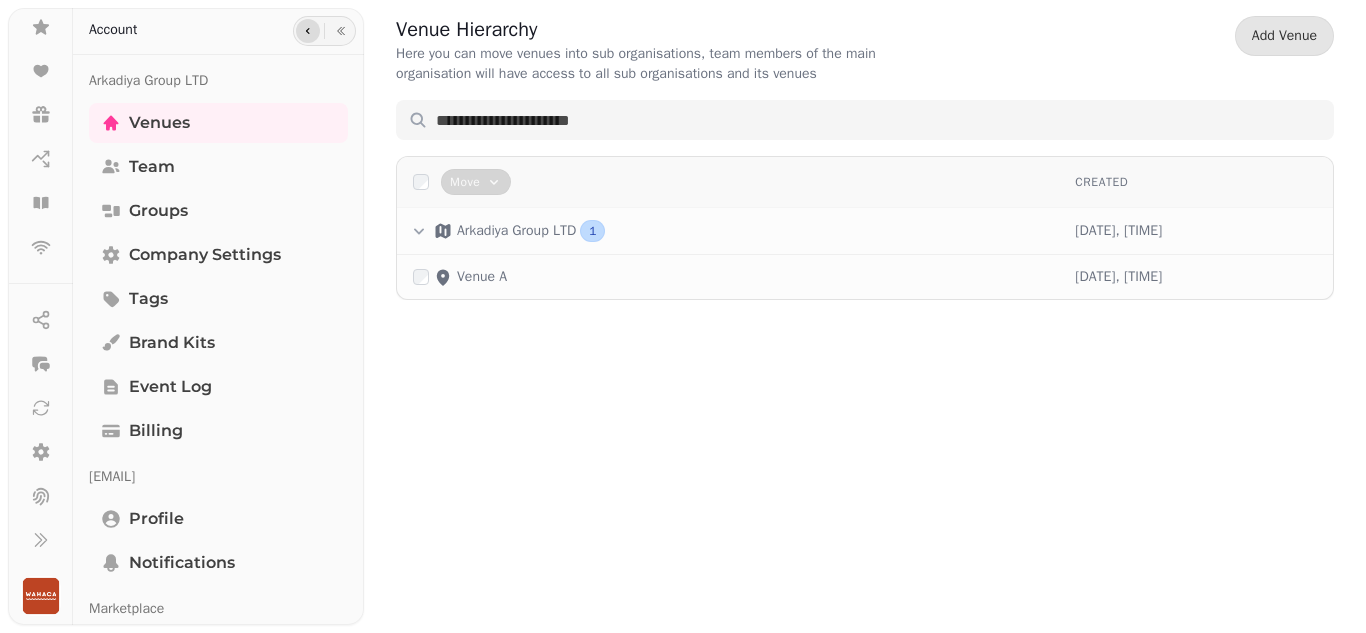 click 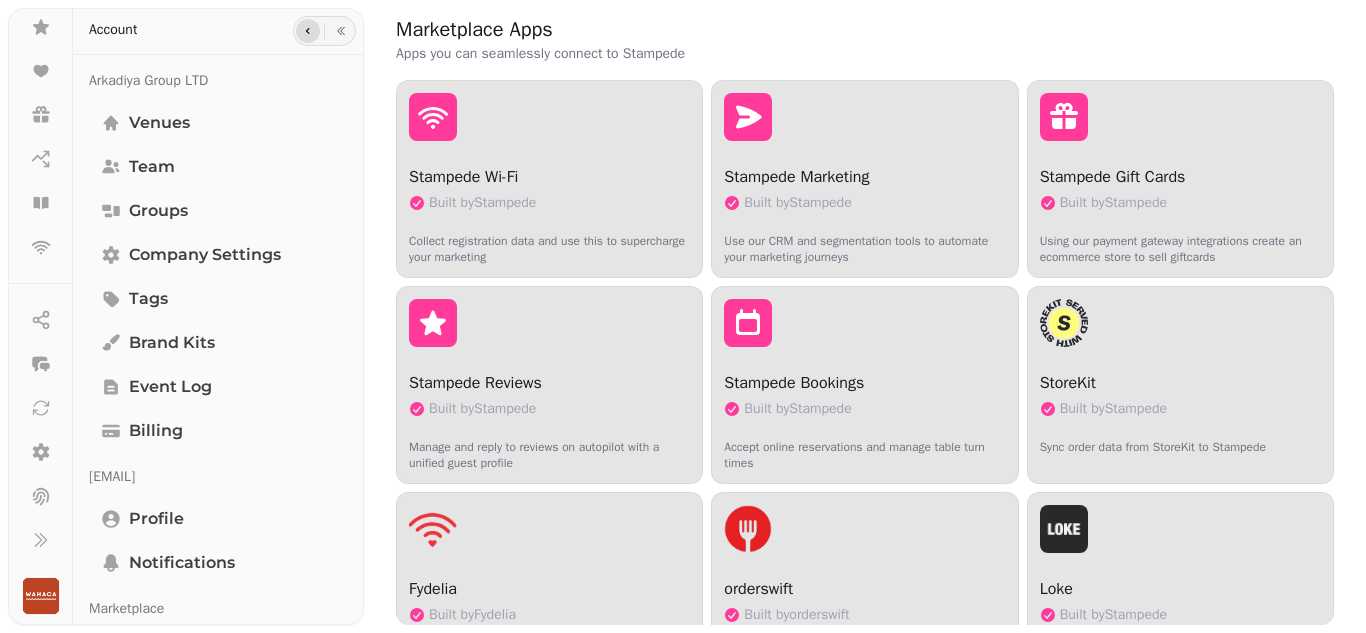 click 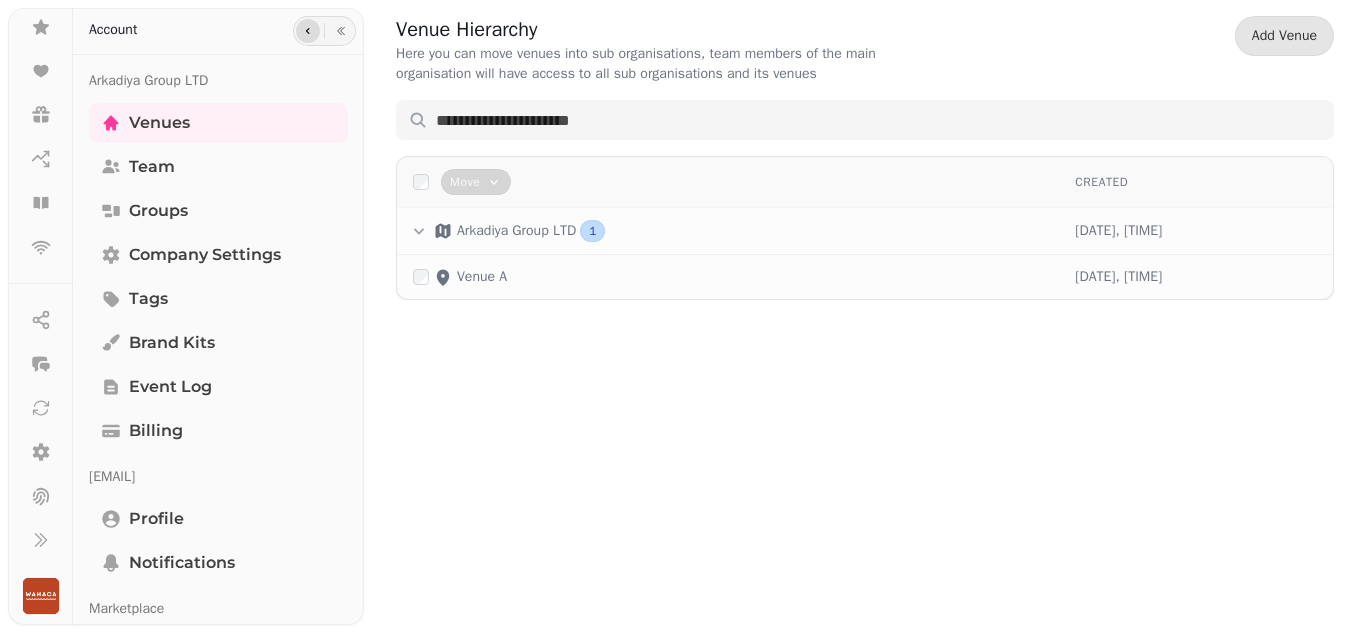 click 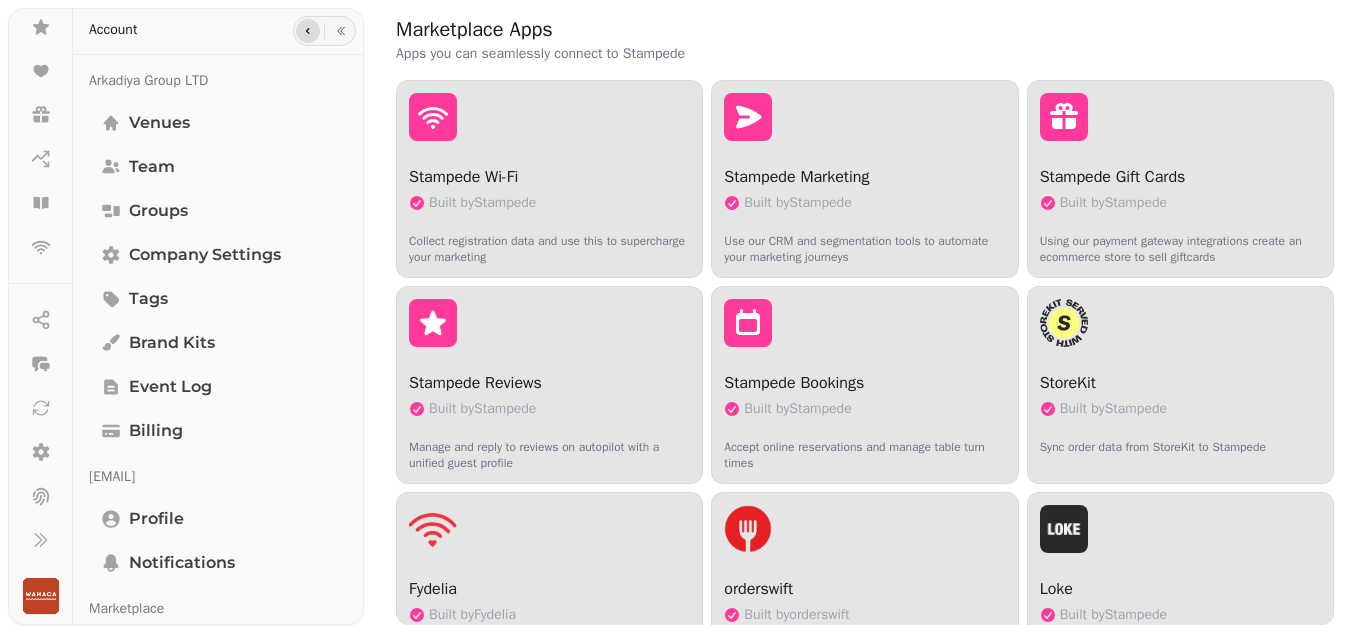 click 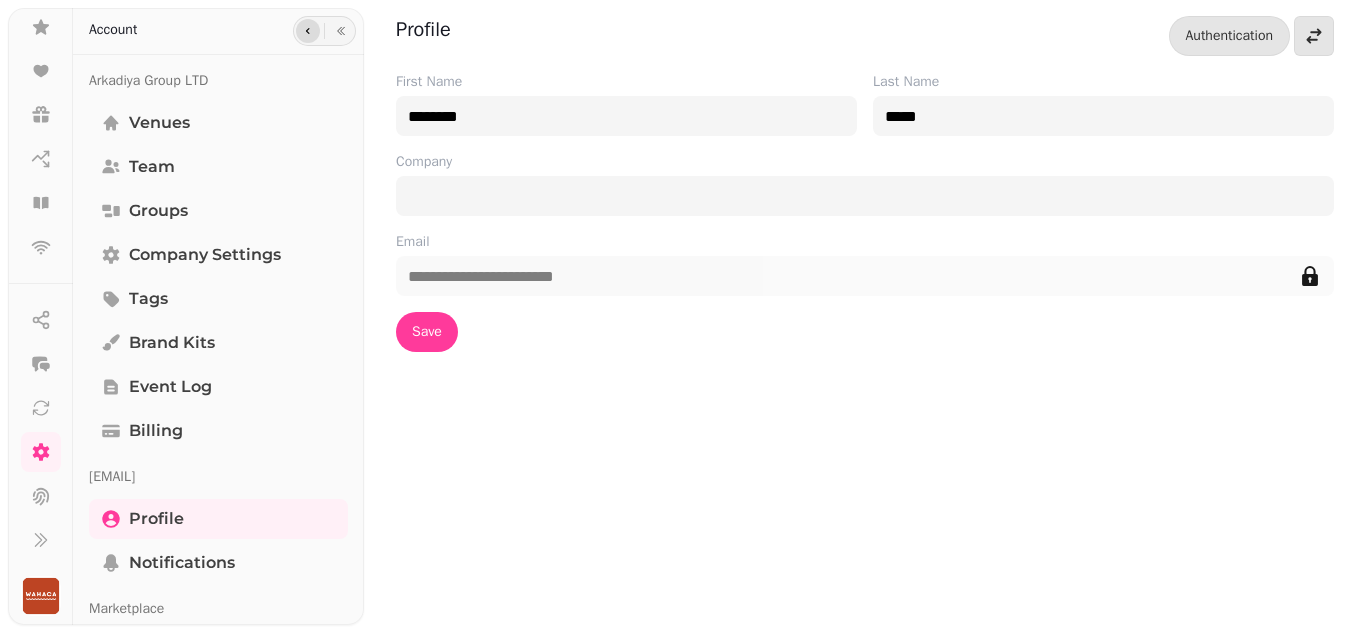 click 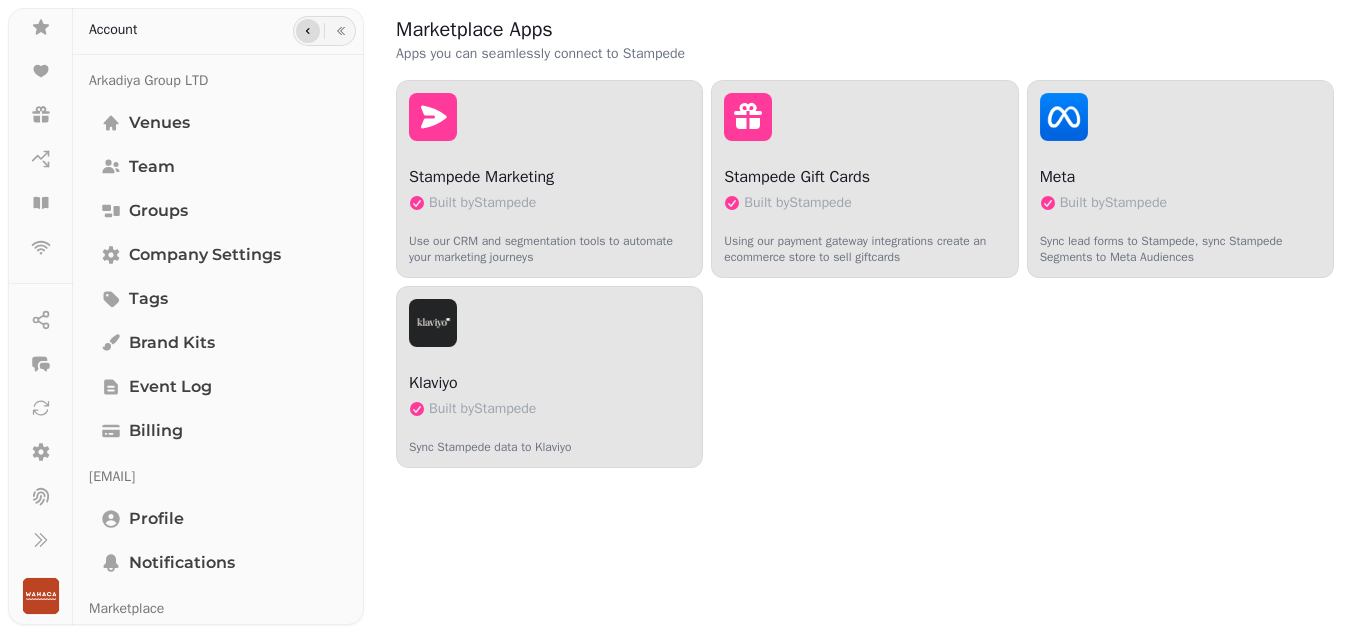 click 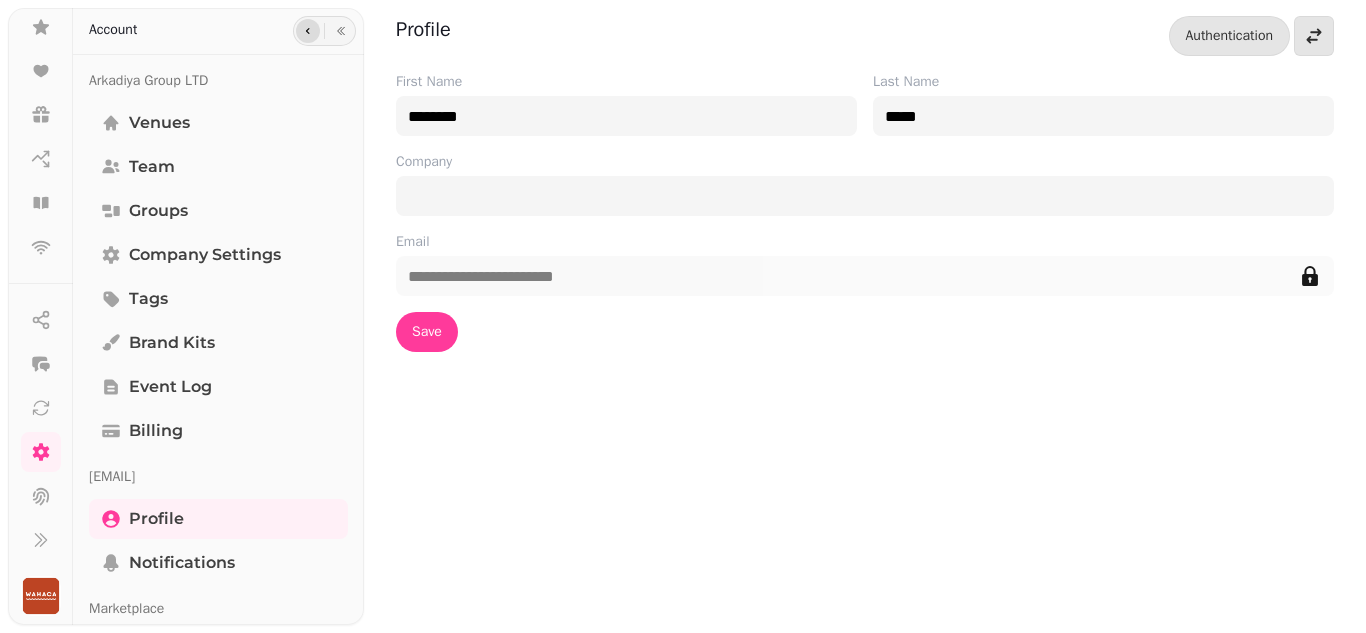 click 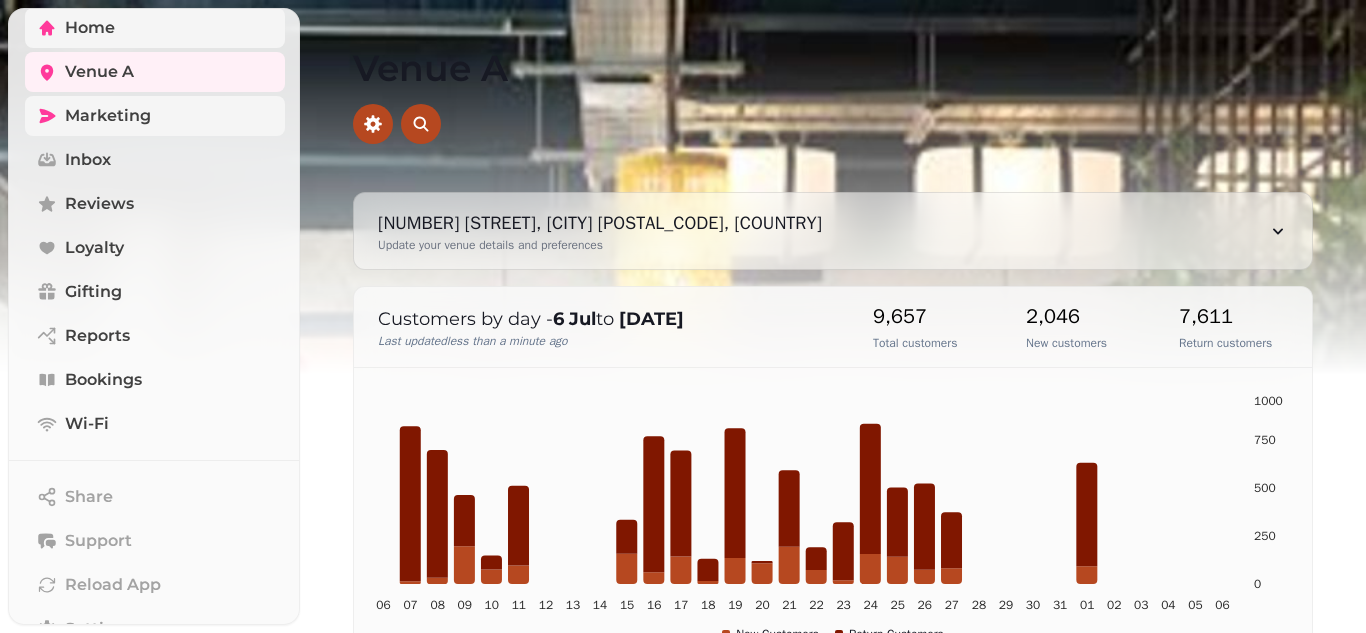 scroll, scrollTop: 0, scrollLeft: 0, axis: both 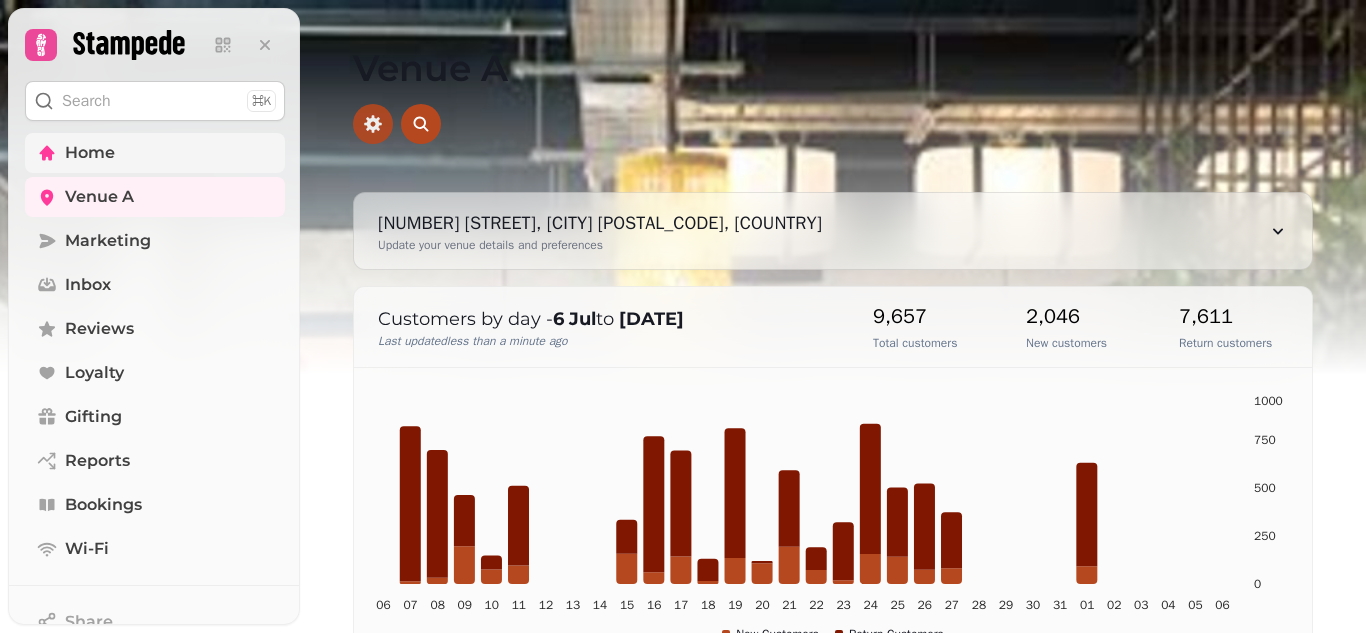 click 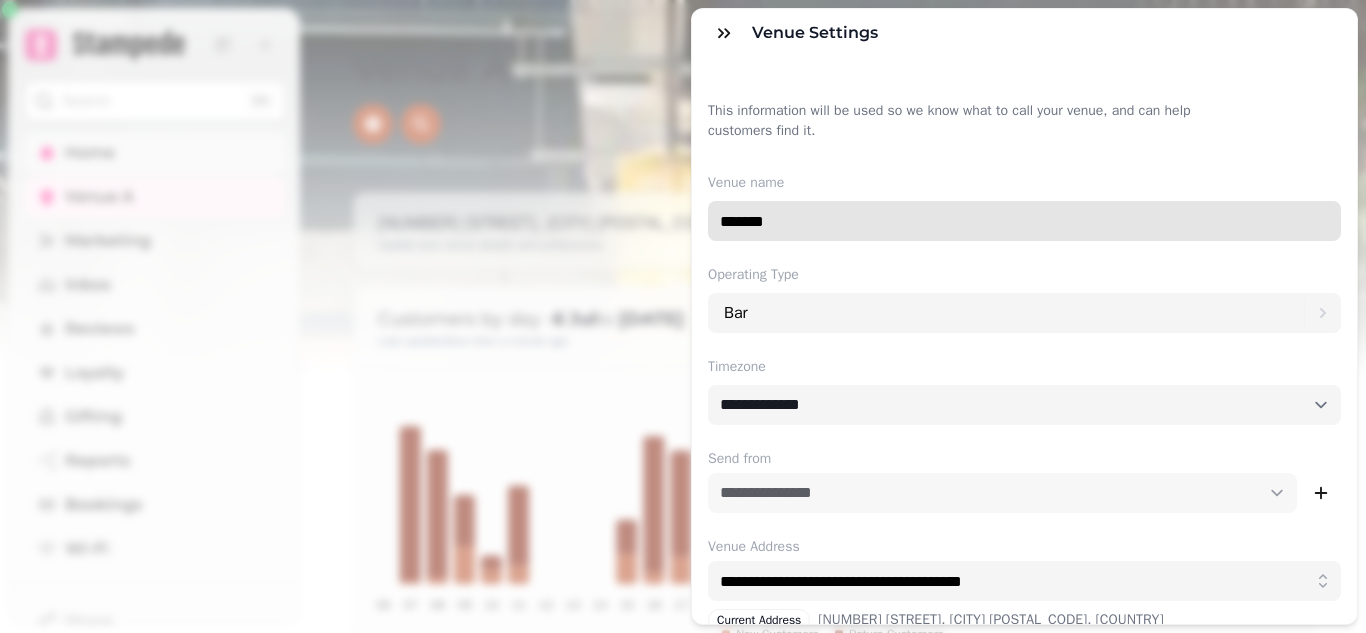 click on "*******" at bounding box center (1024, 221) 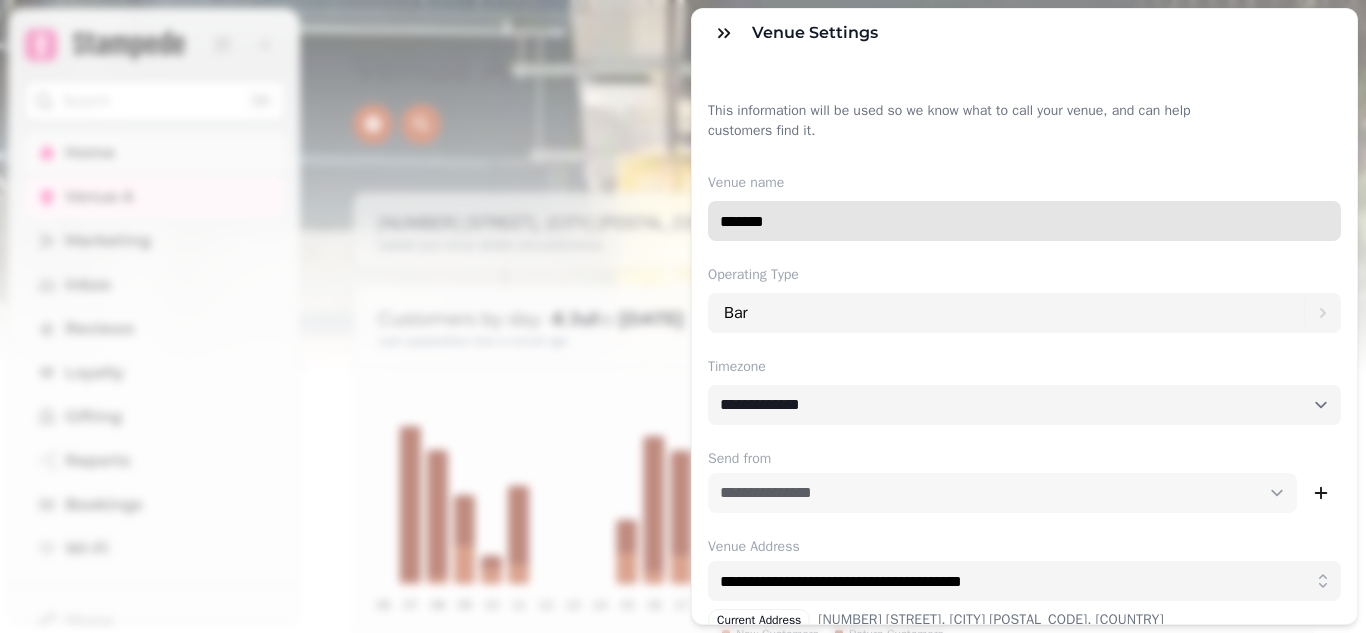 click on "*******" at bounding box center (1024, 221) 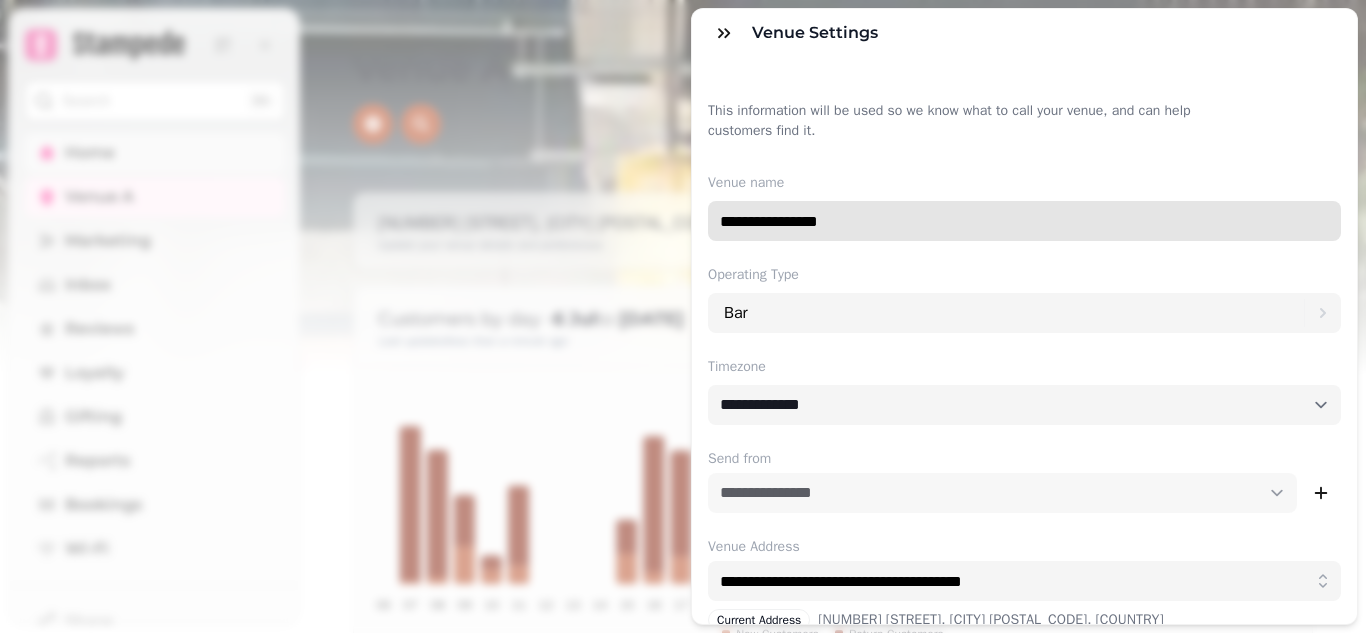 type on "**********" 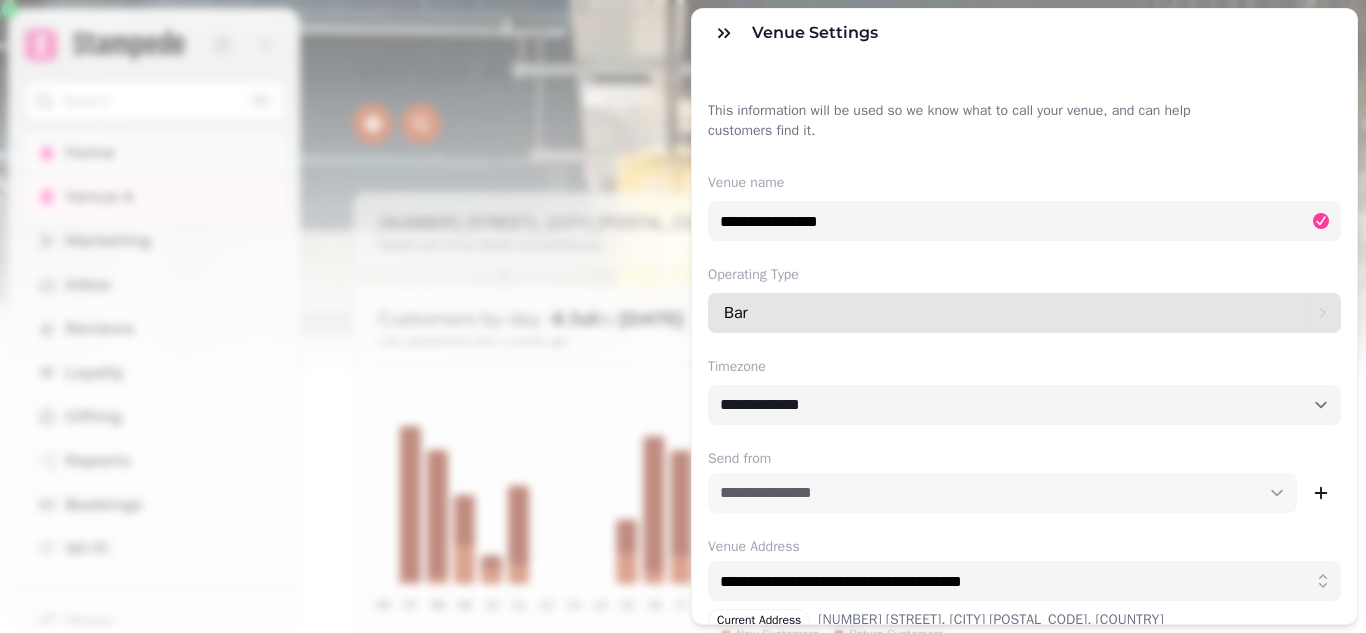 click on "Bar" at bounding box center [1014, 313] 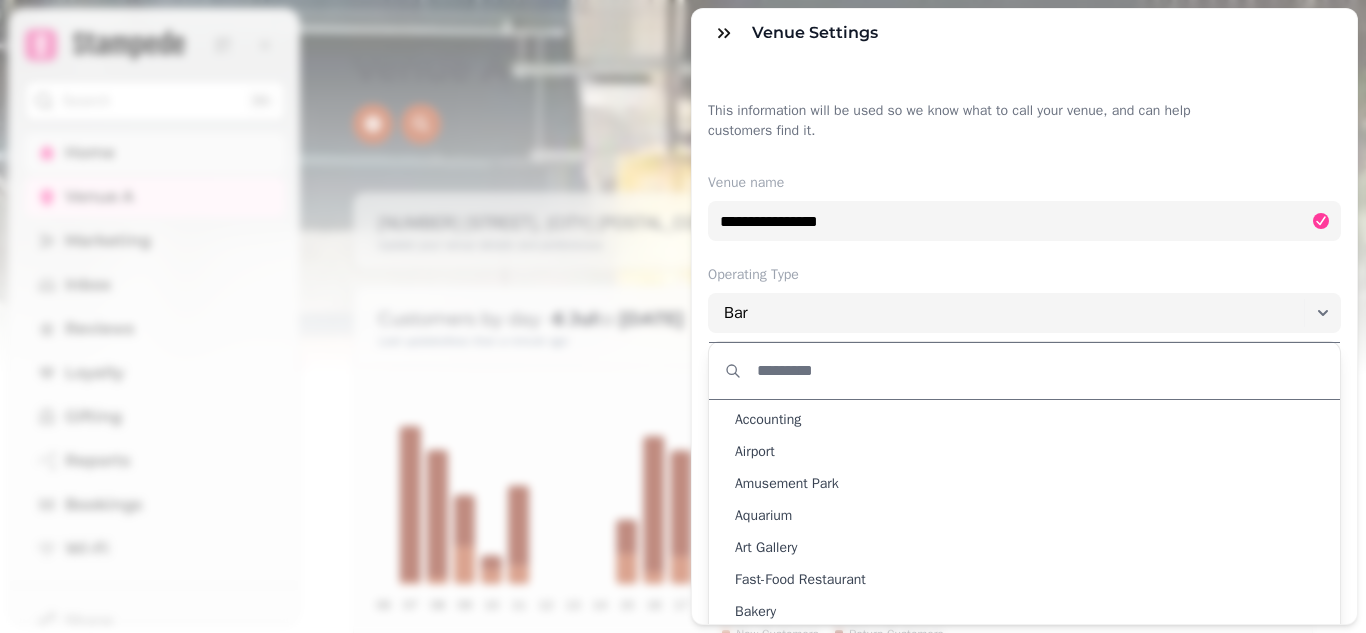 click at bounding box center (1024, 371) 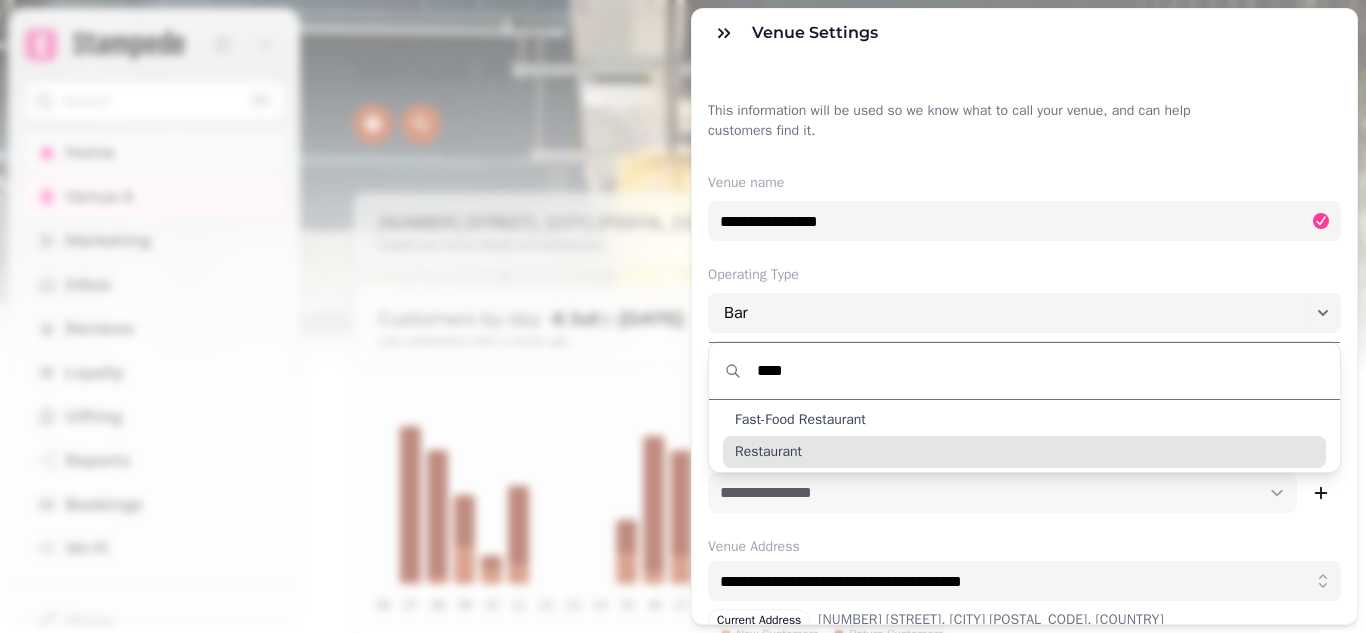 type on "****" 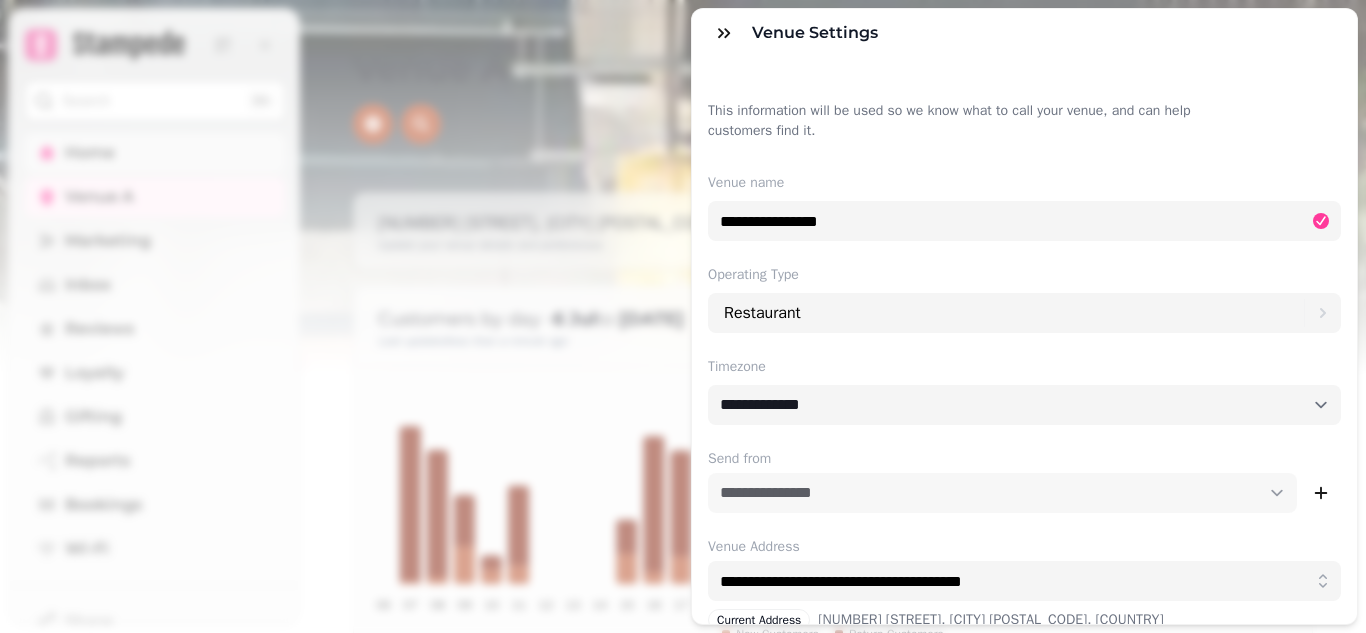 scroll, scrollTop: 100, scrollLeft: 0, axis: vertical 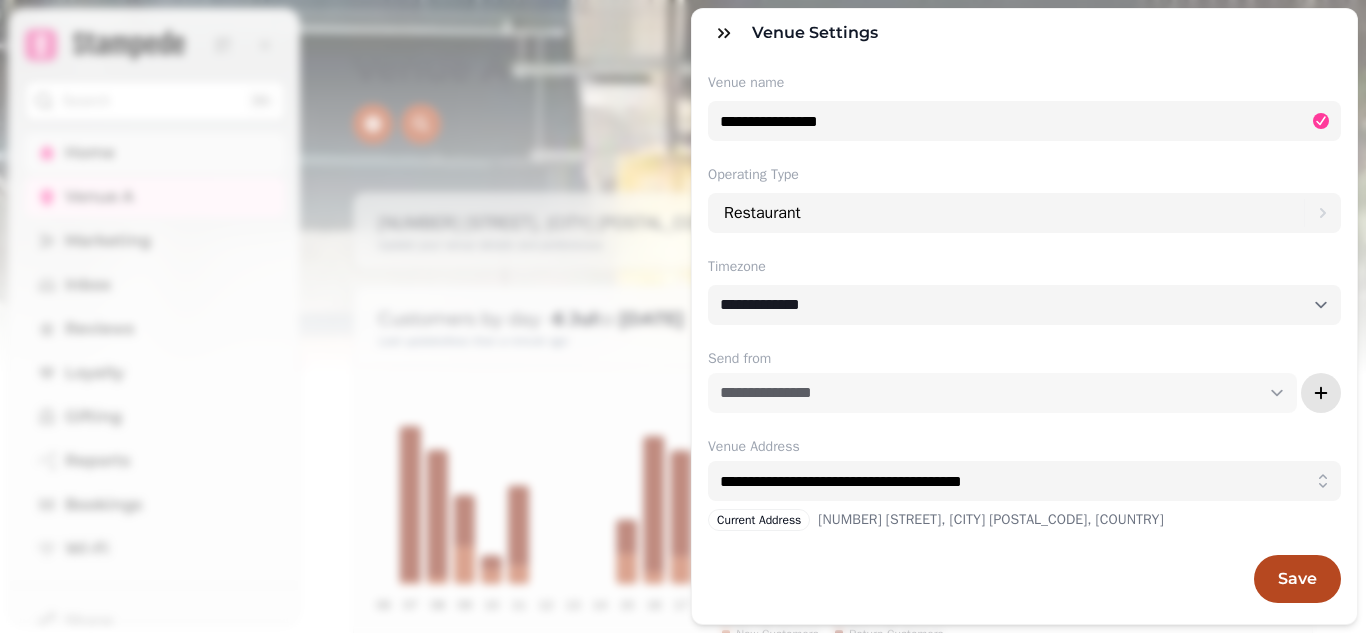 click 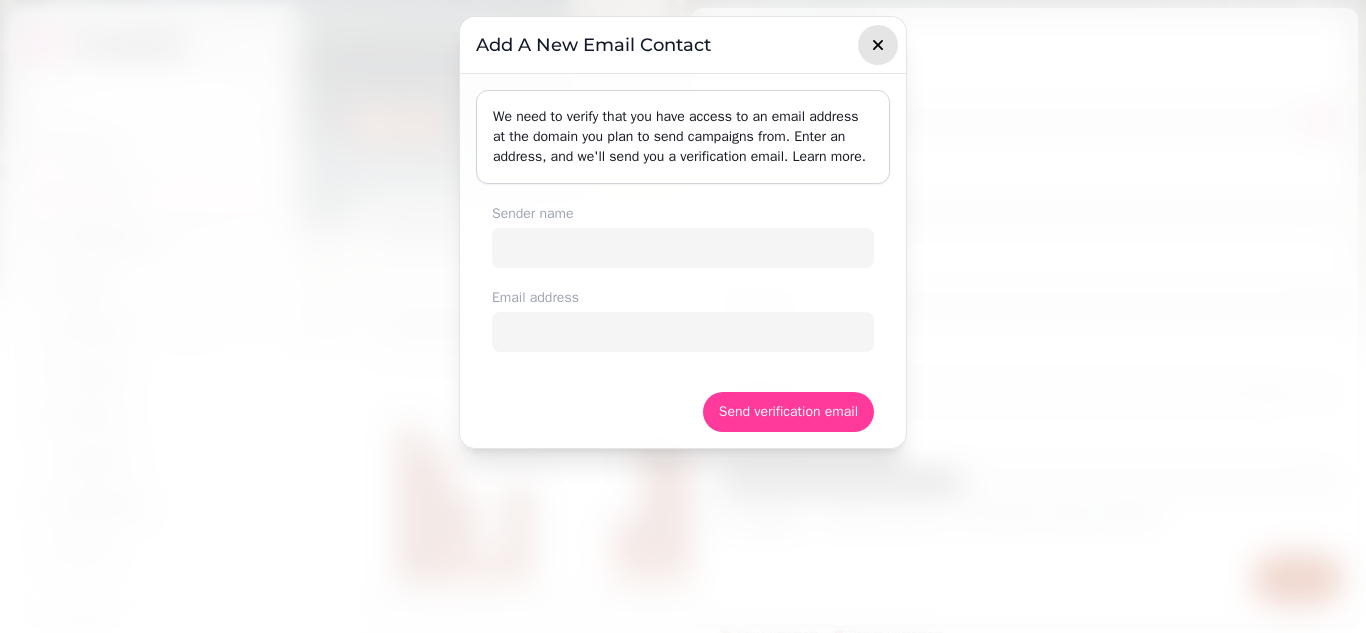 click 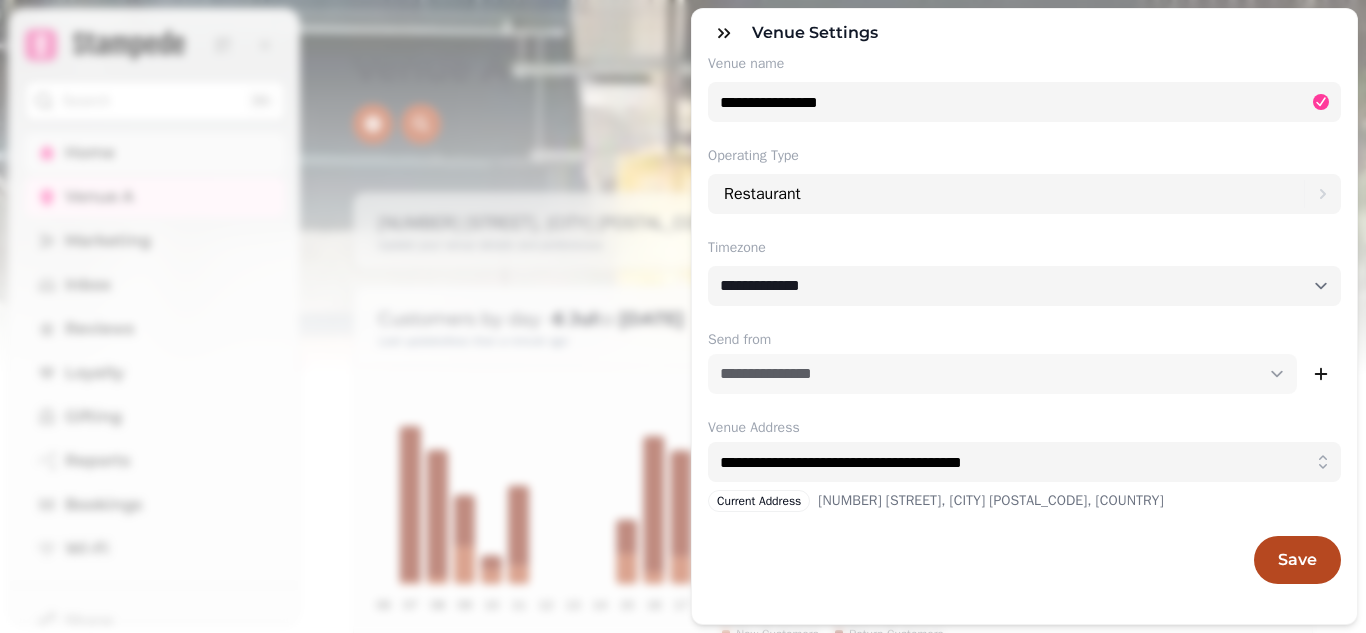 scroll, scrollTop: 134, scrollLeft: 0, axis: vertical 